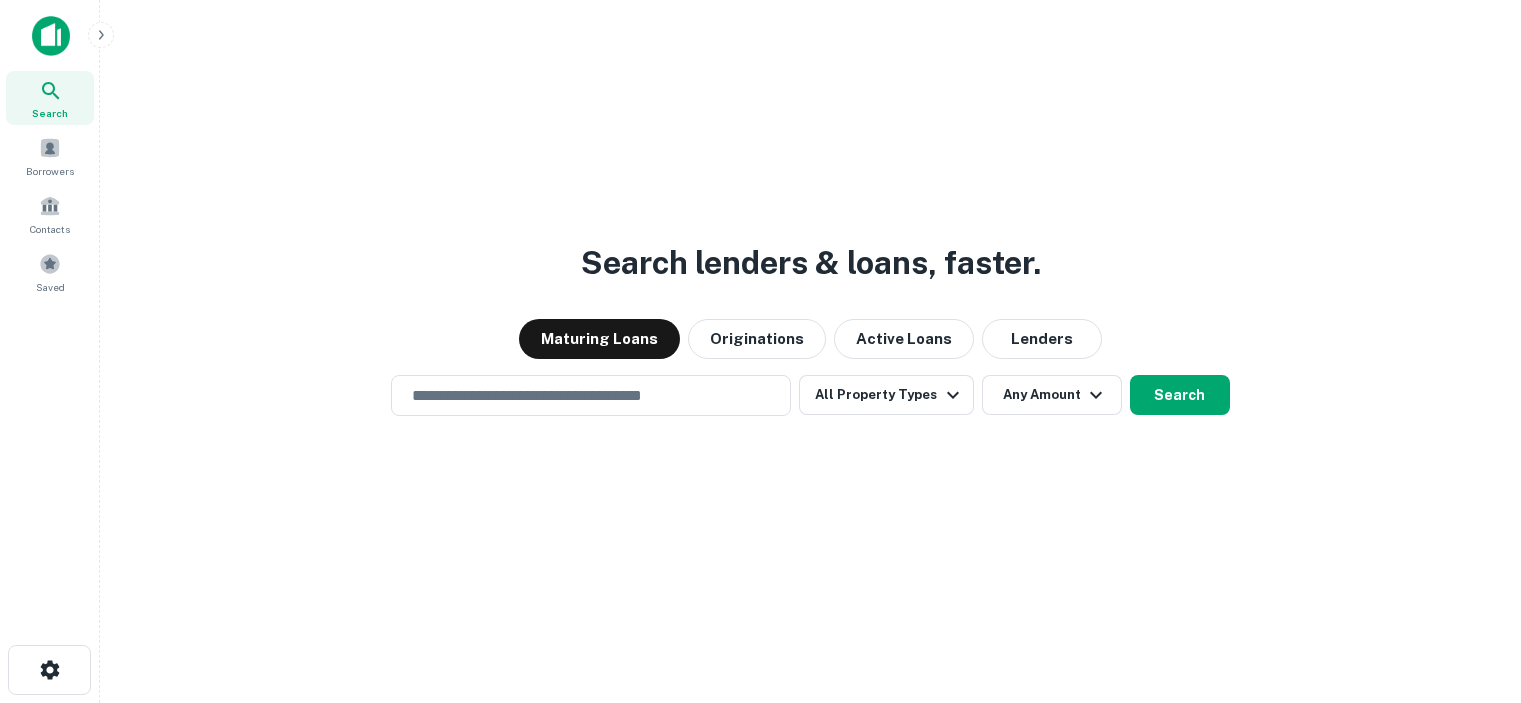 scroll, scrollTop: 0, scrollLeft: 0, axis: both 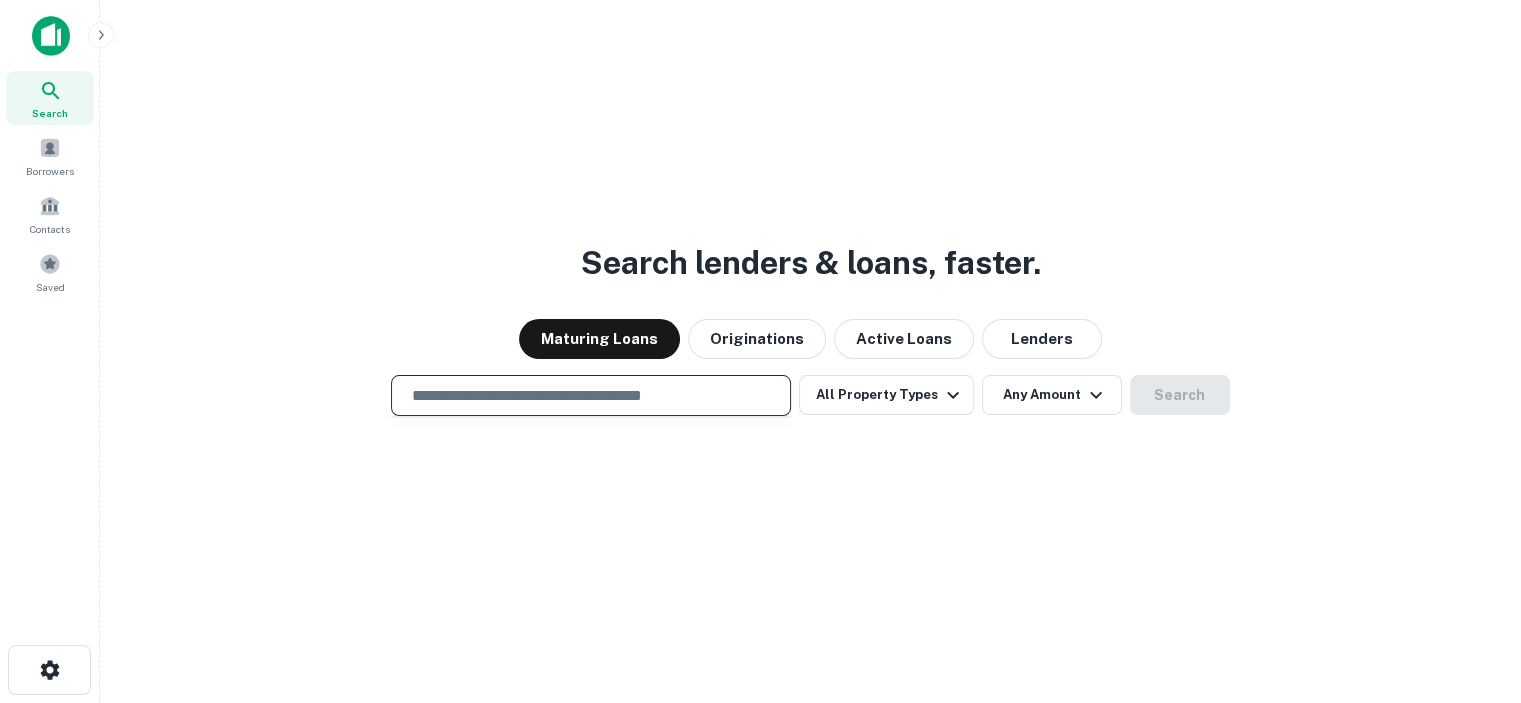 click at bounding box center [591, 395] 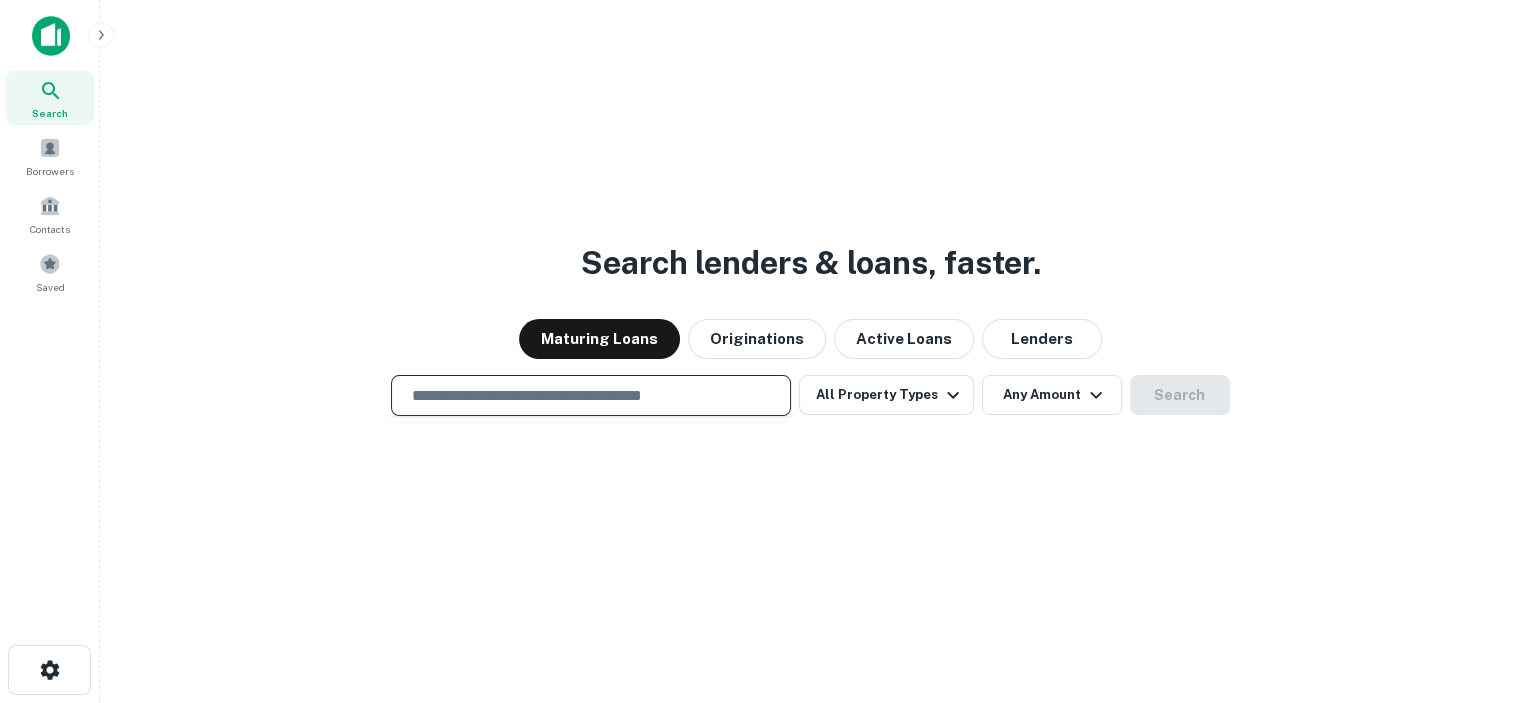 click at bounding box center [591, 395] 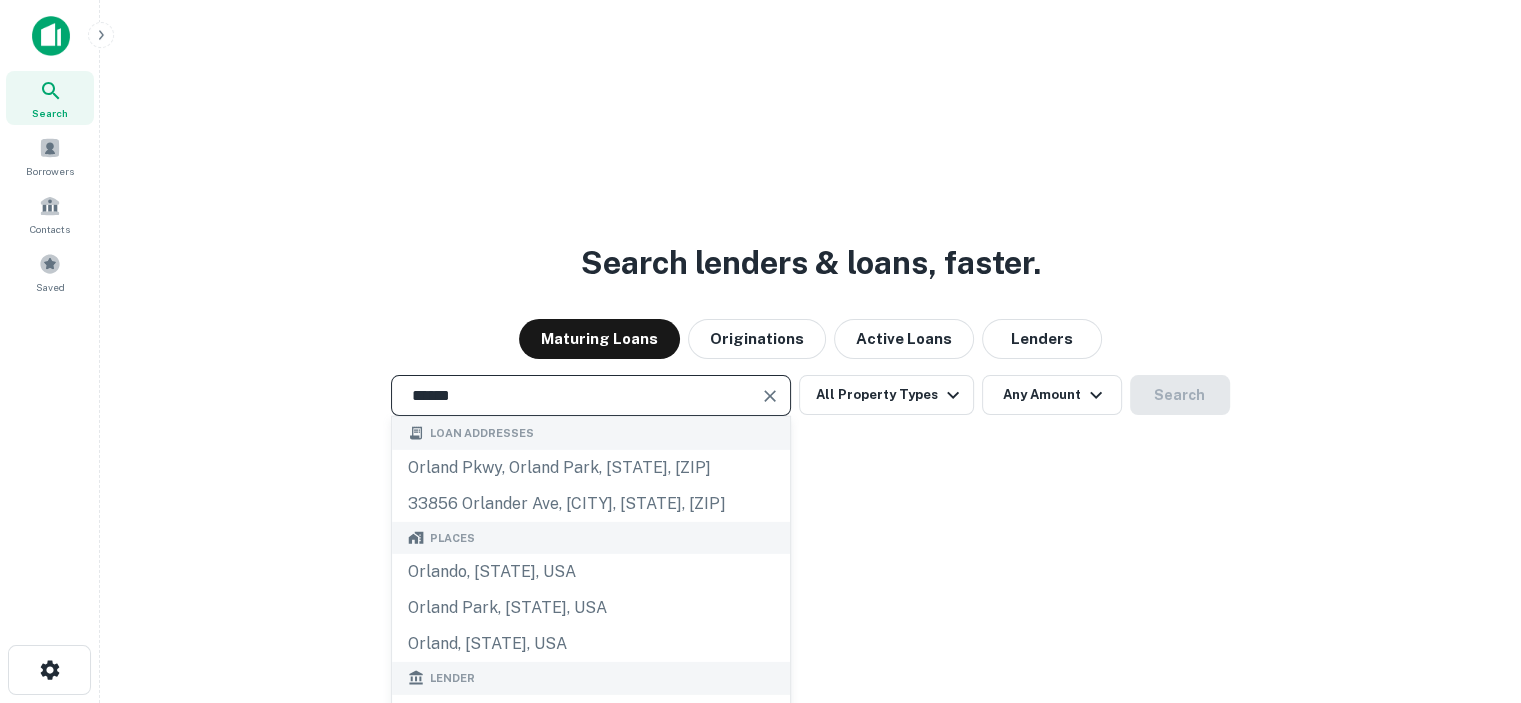 type on "**********" 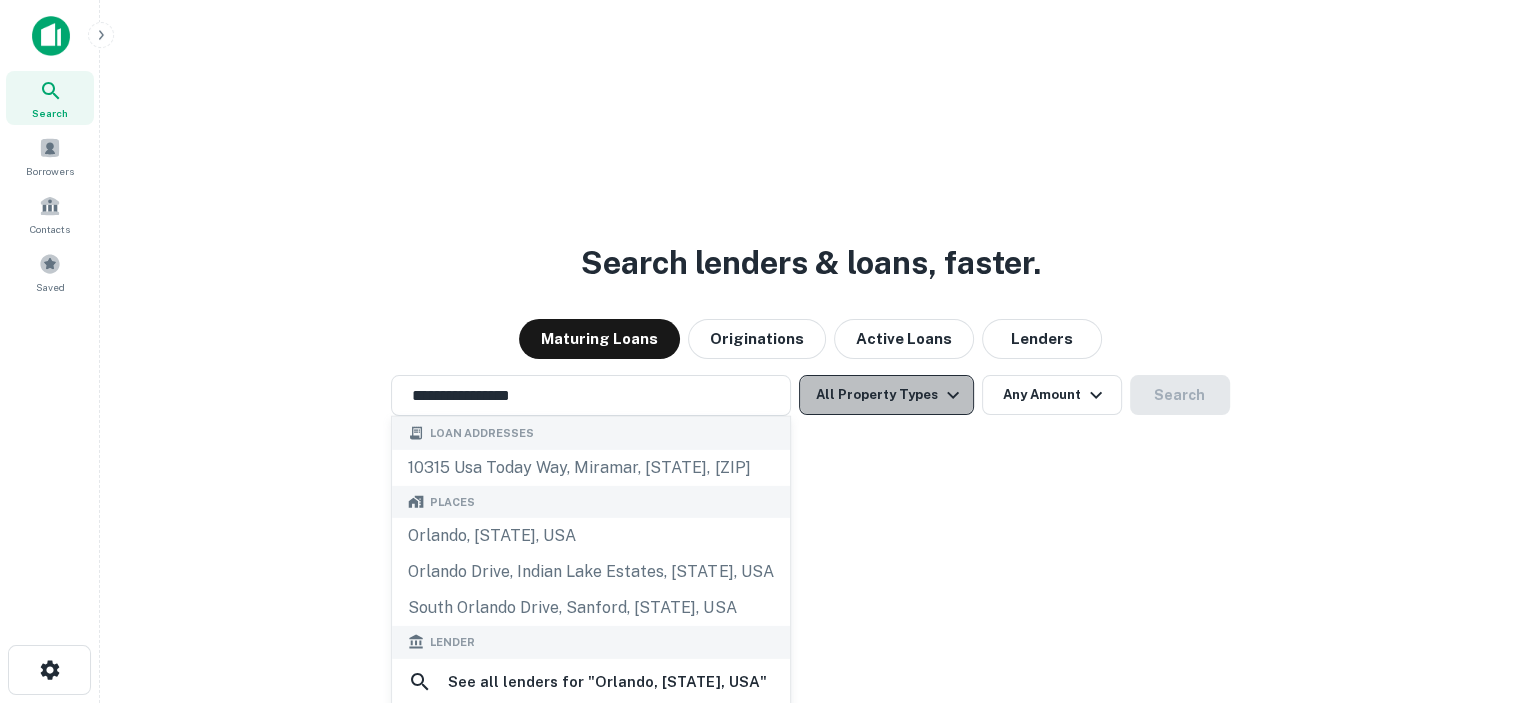 click at bounding box center [953, 395] 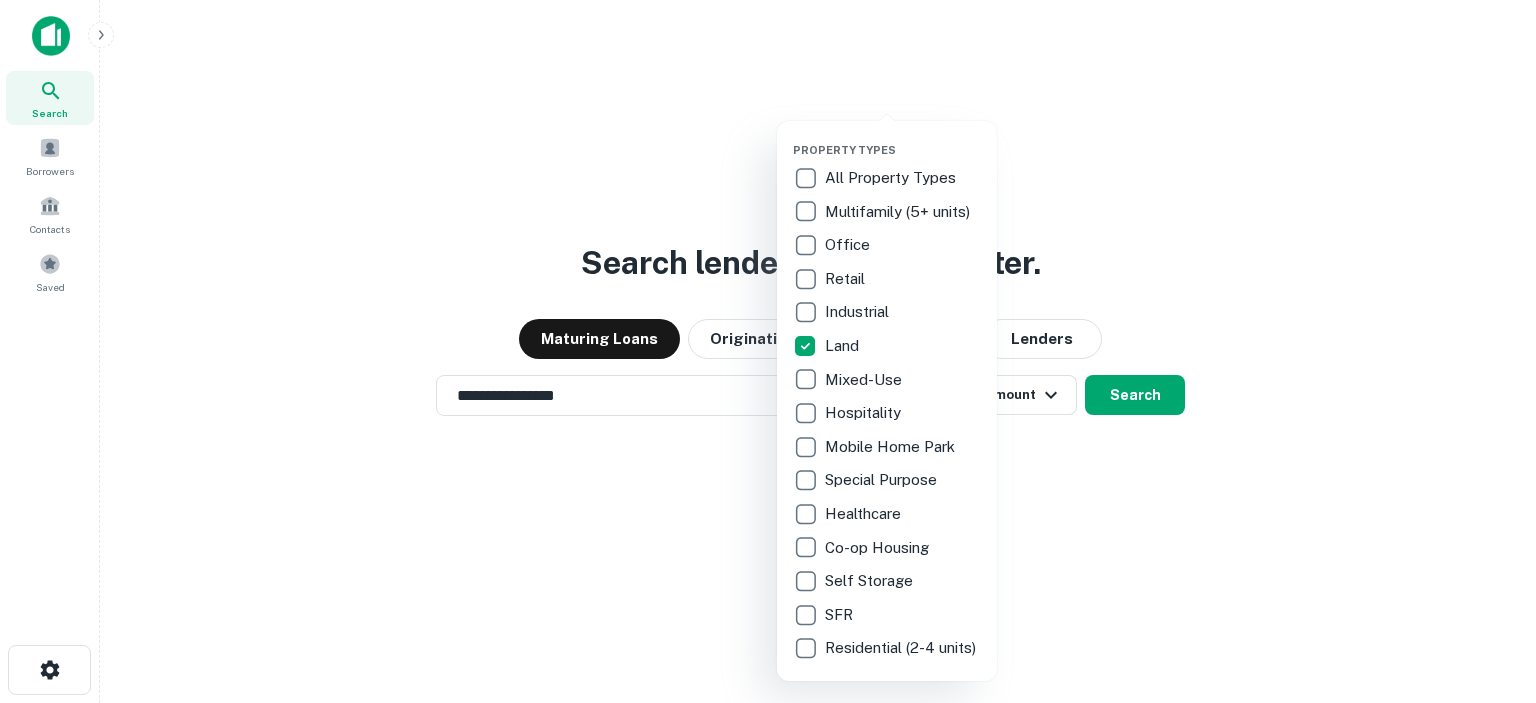 click at bounding box center (768, 351) 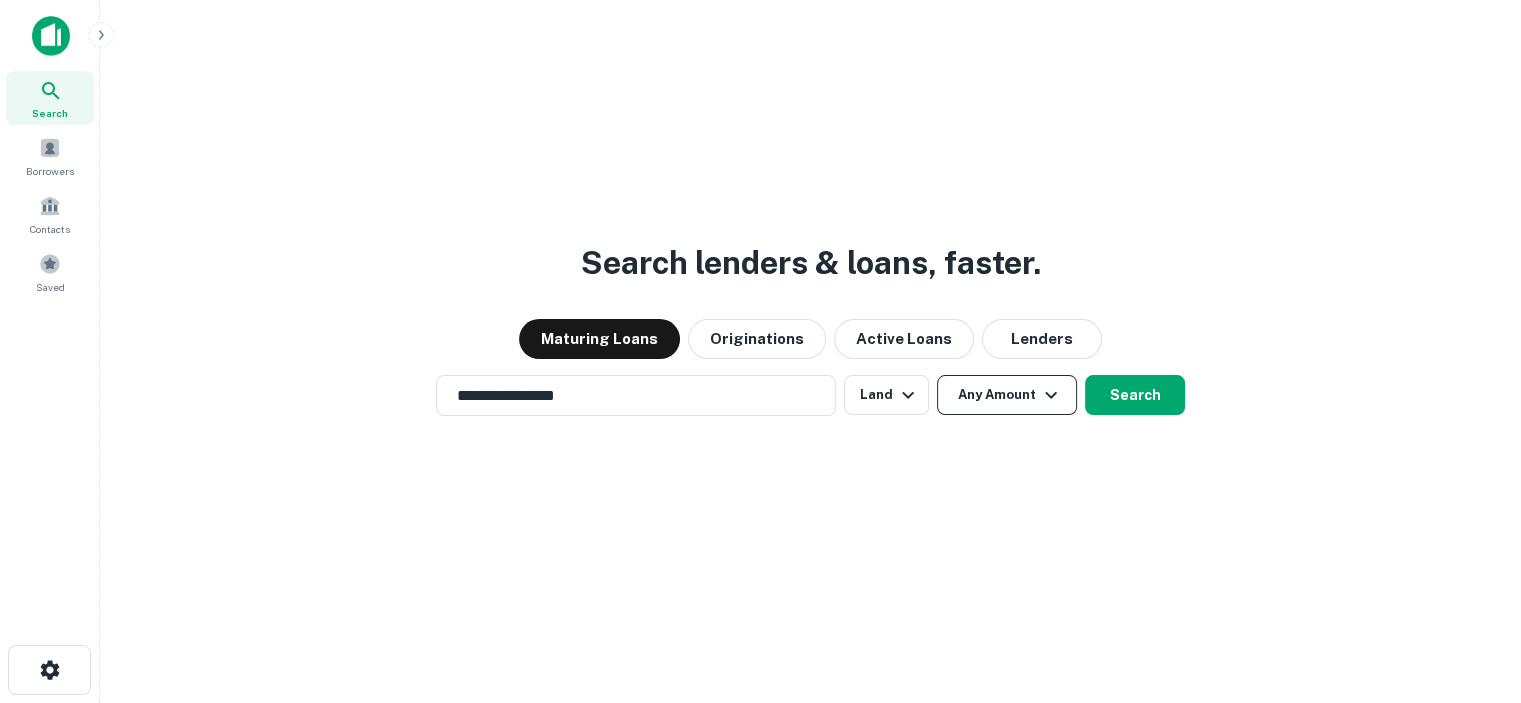 click at bounding box center (1051, 395) 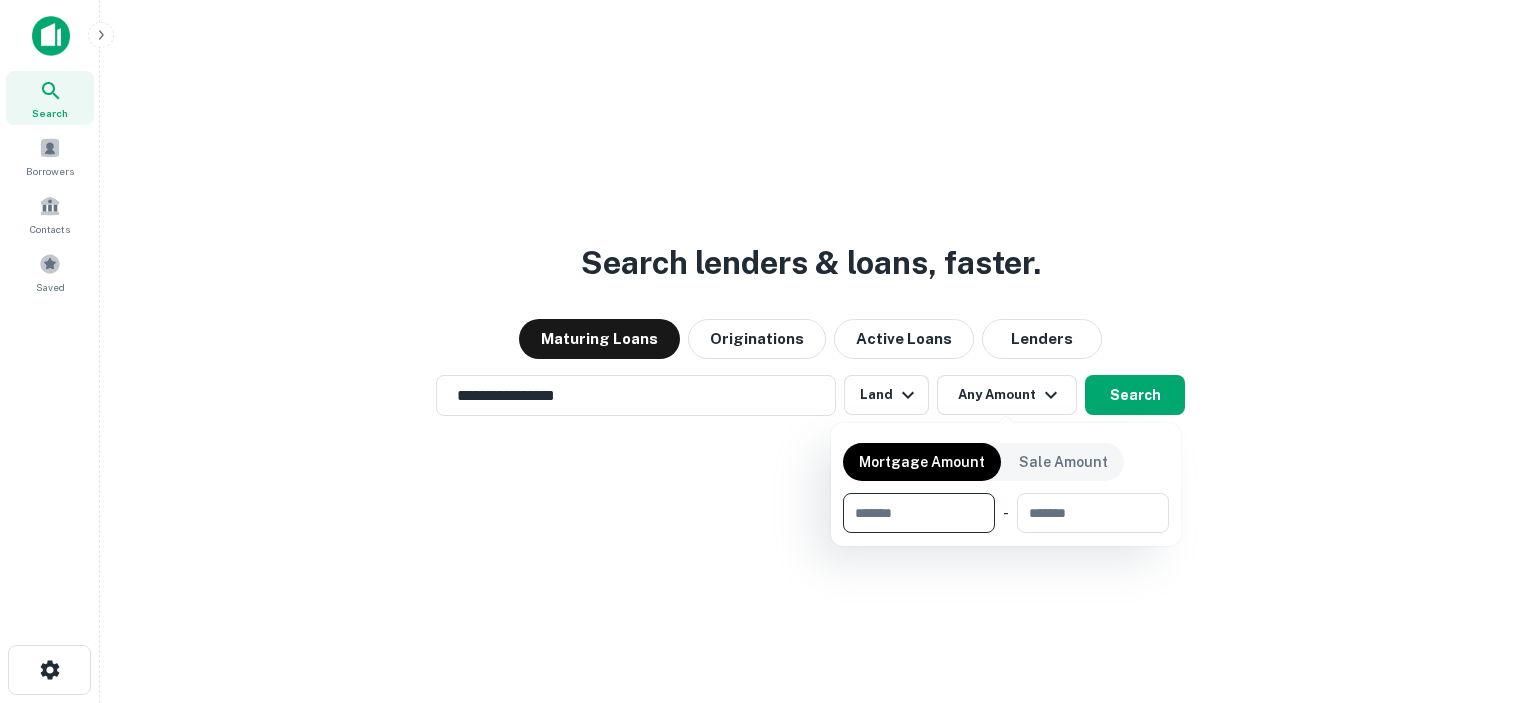 click at bounding box center [912, 513] 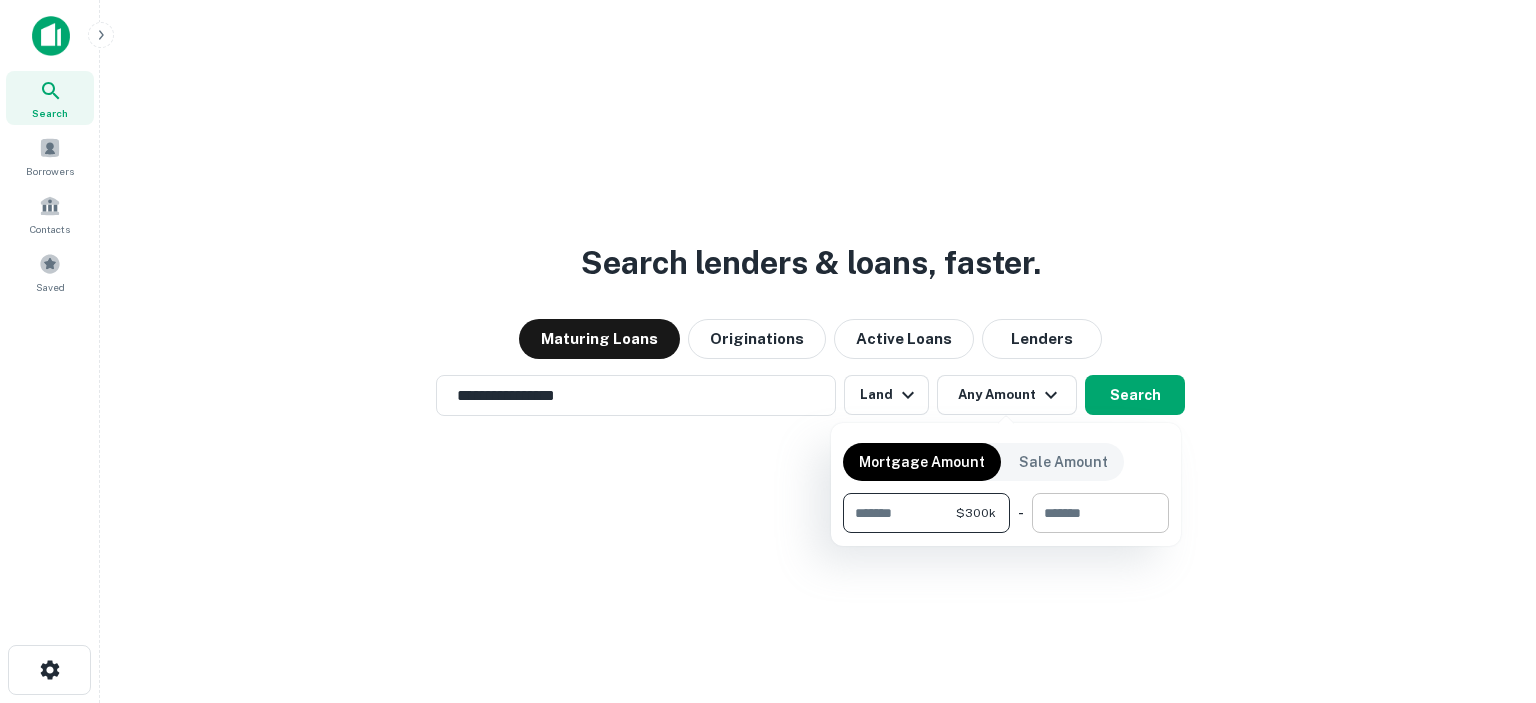 type on "******" 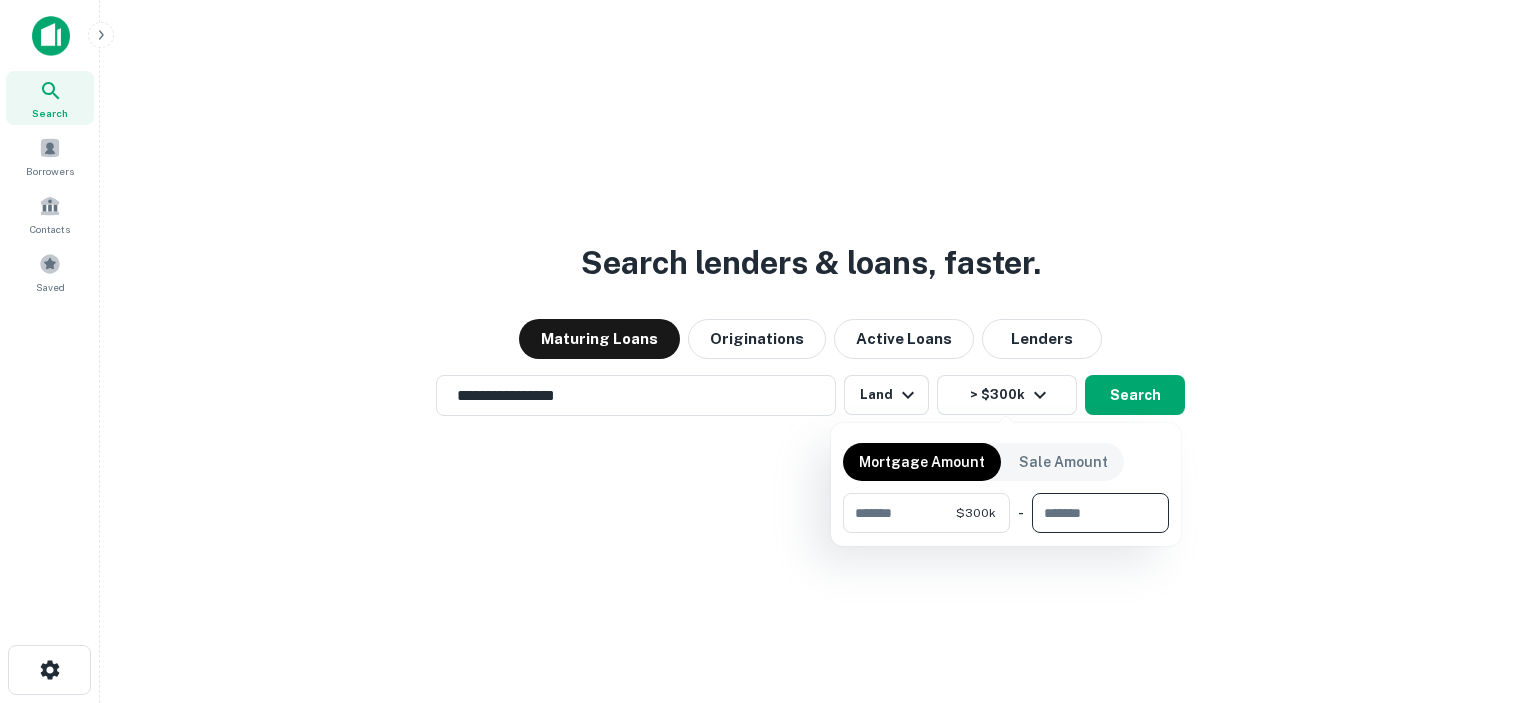 click at bounding box center (1093, 513) 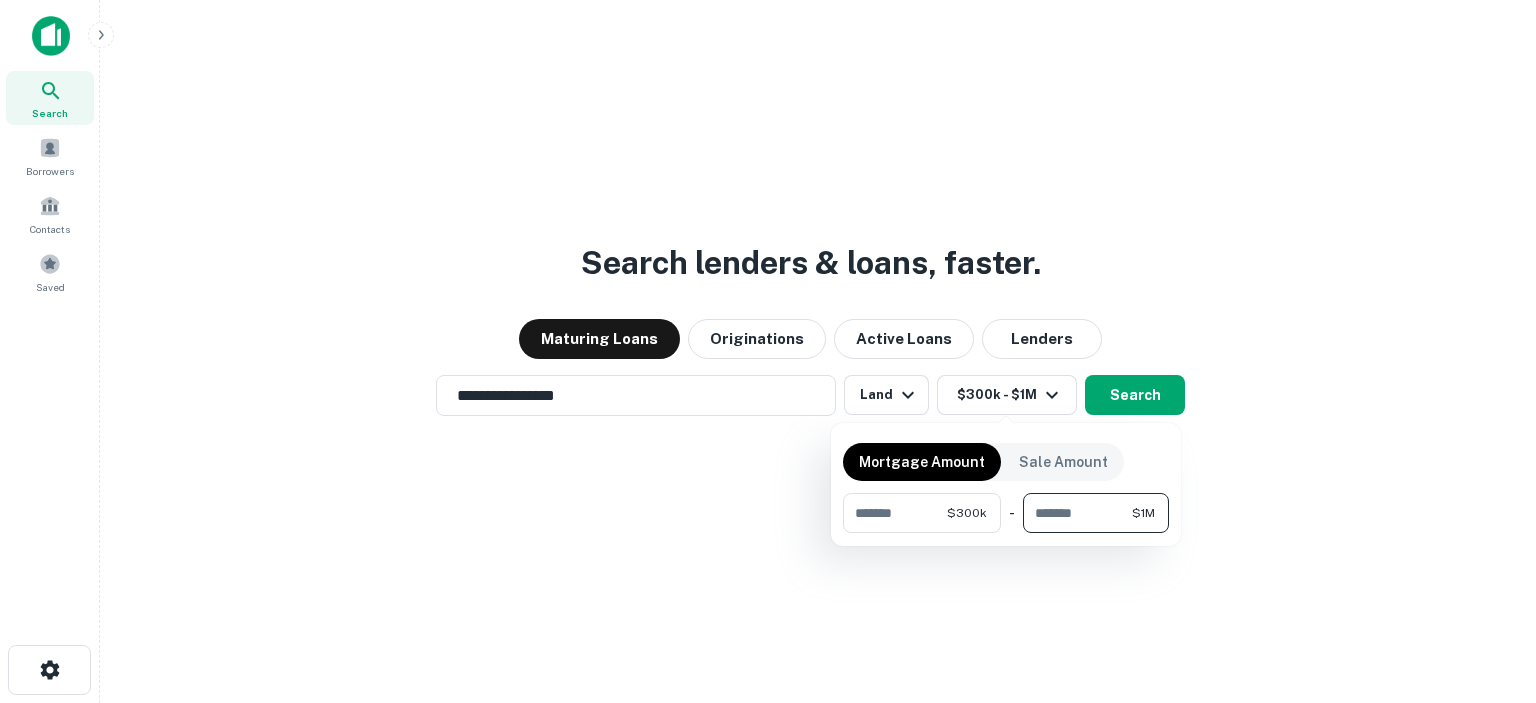 type on "*******" 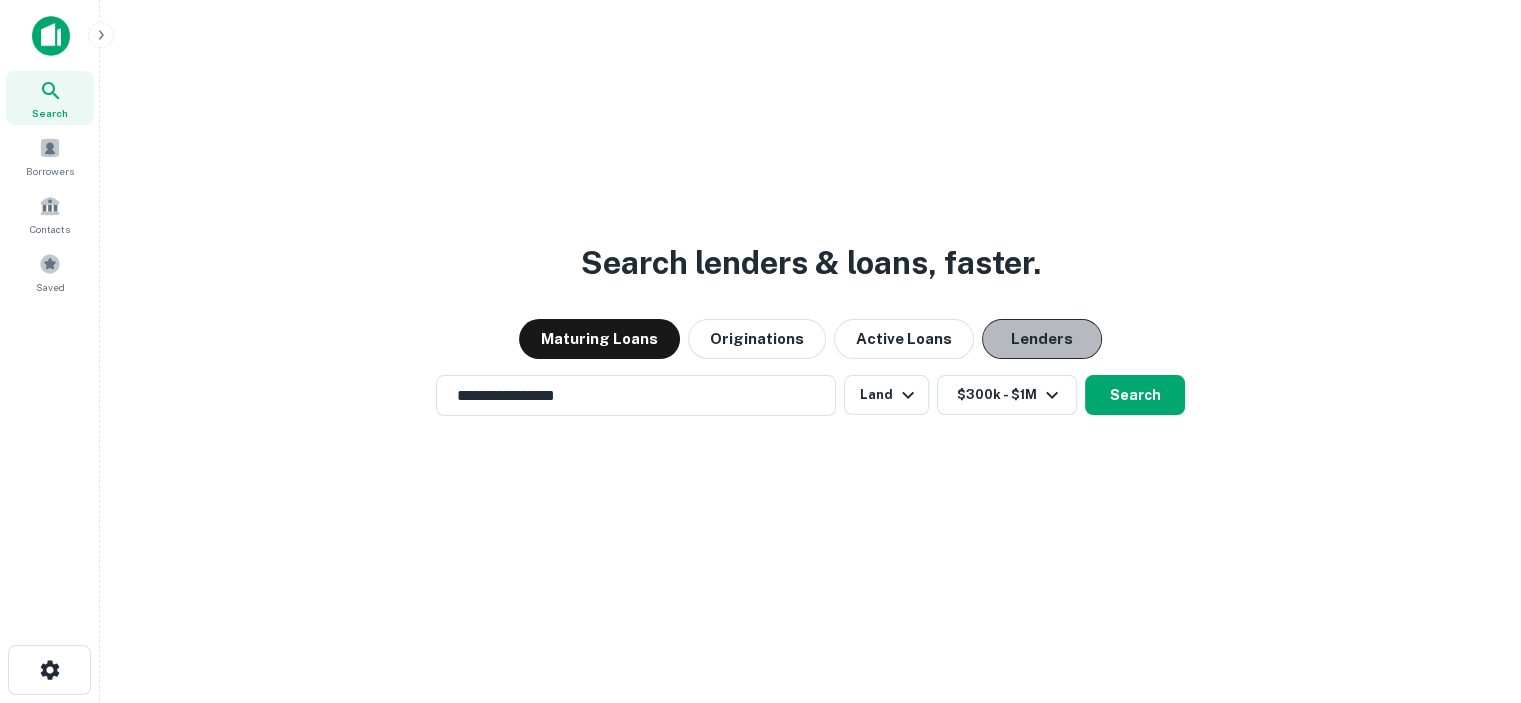click on "Lenders" at bounding box center [1042, 339] 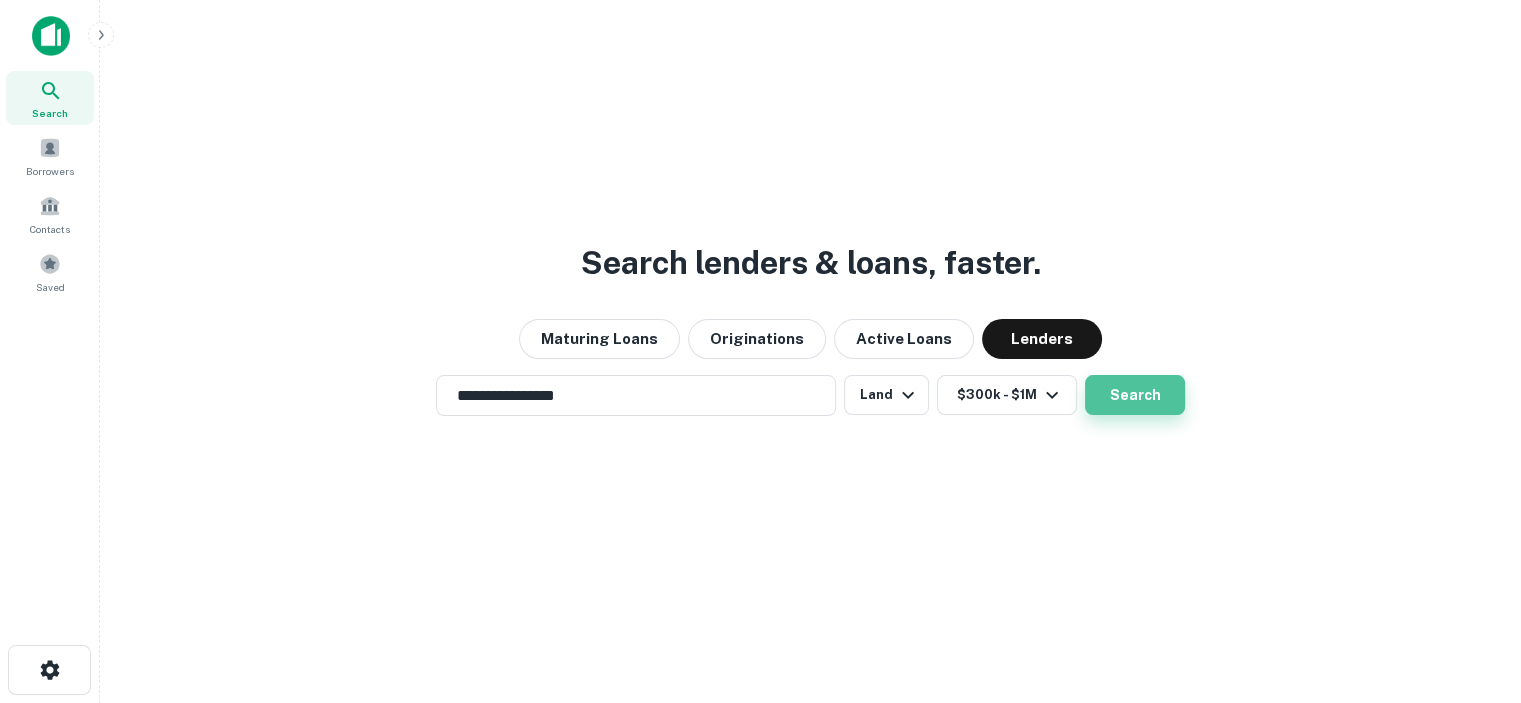click on "Search" at bounding box center (1135, 395) 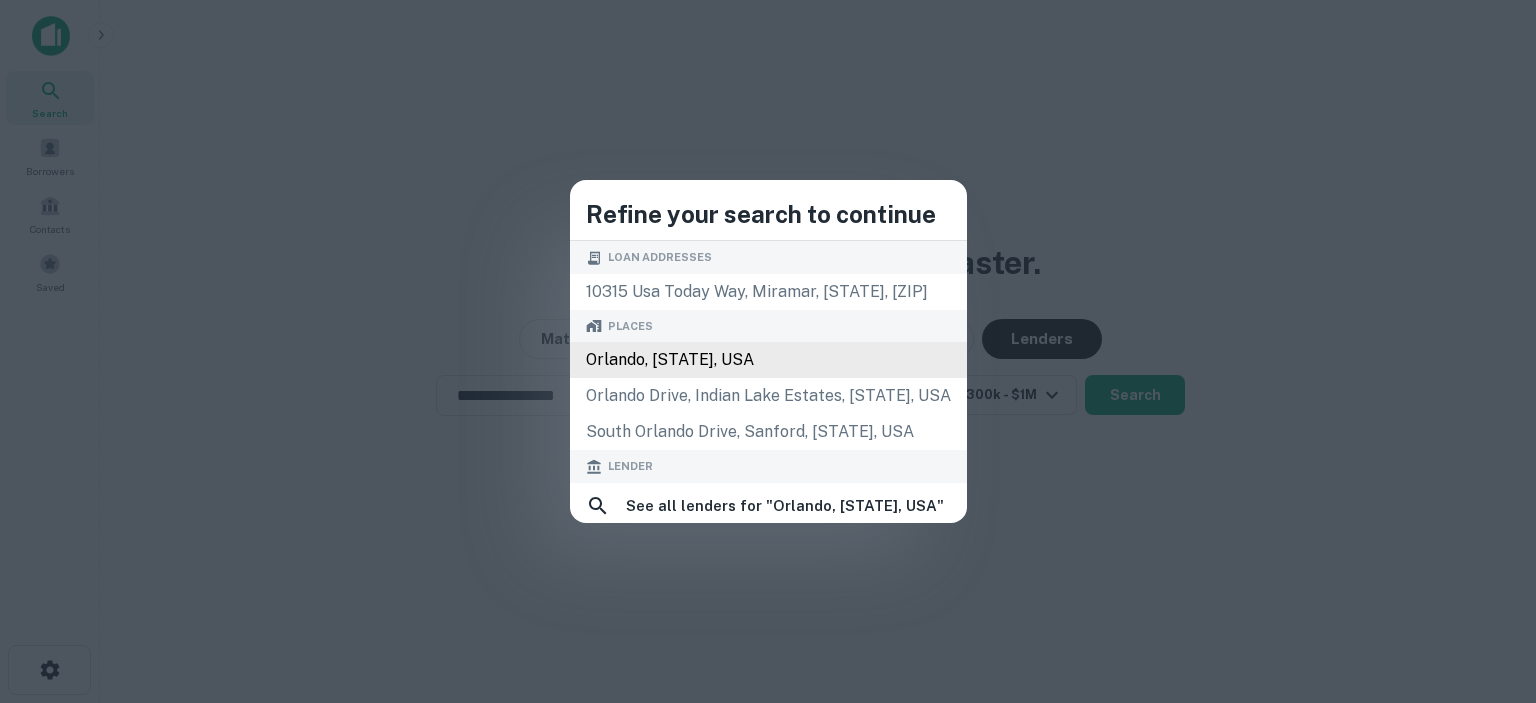 click on "[CITY], [STATE], USA" at bounding box center [768, 360] 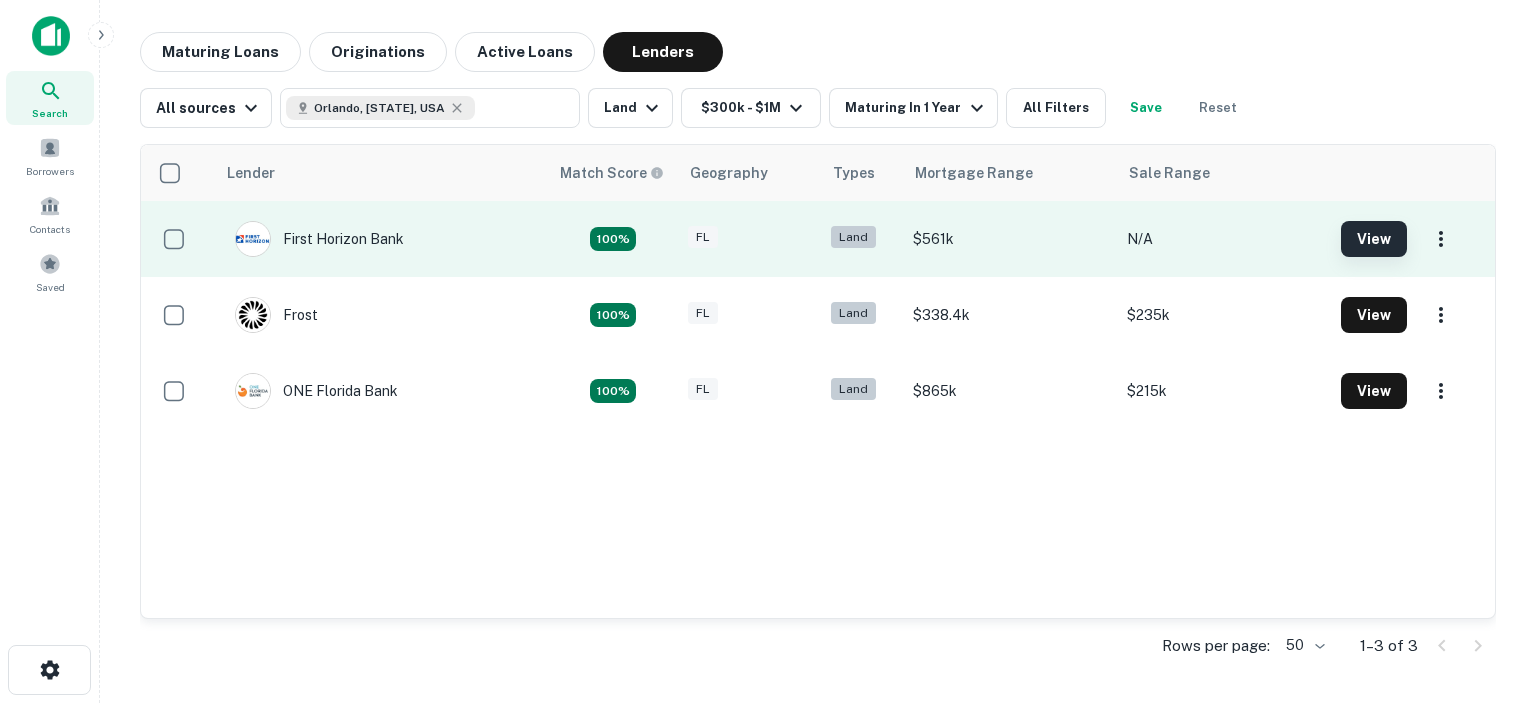 click on "View" at bounding box center (1374, 239) 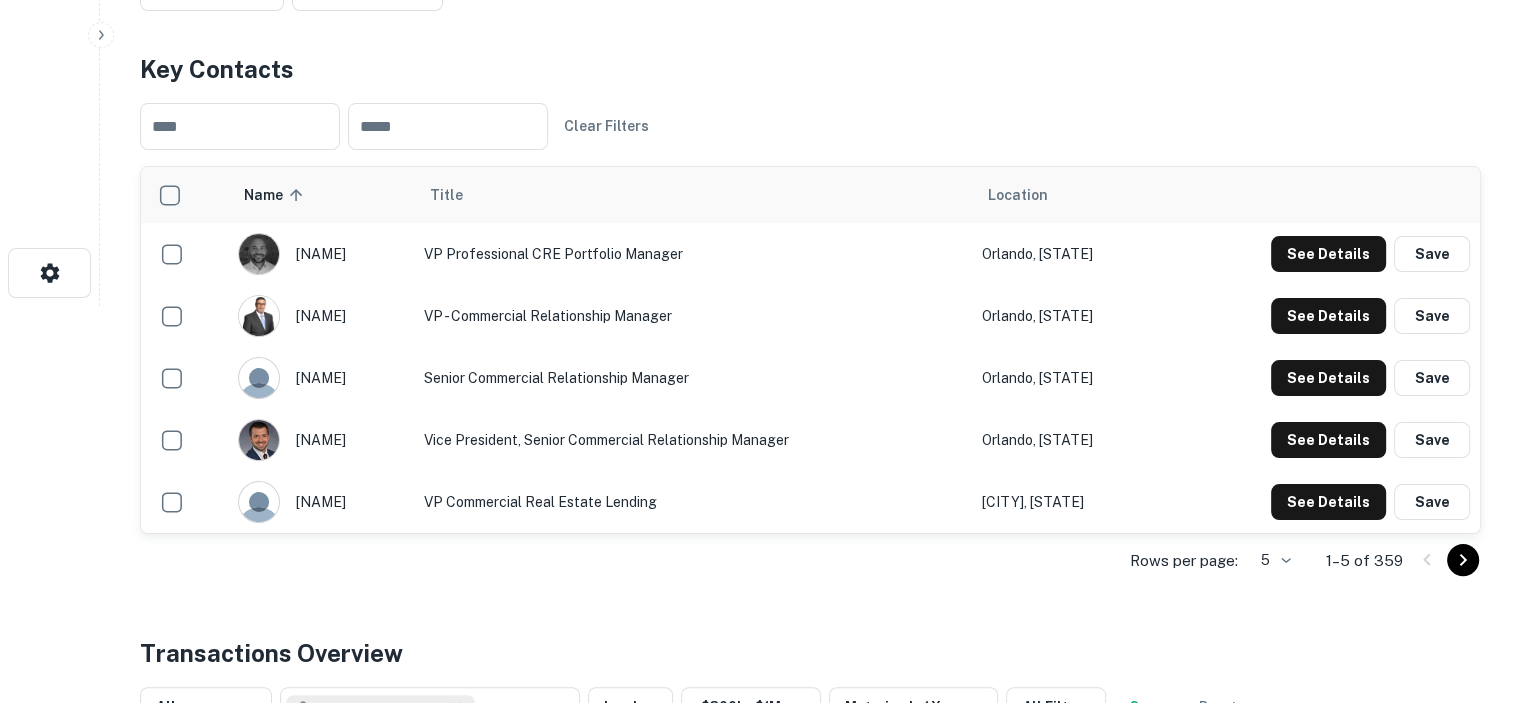 scroll, scrollTop: 400, scrollLeft: 0, axis: vertical 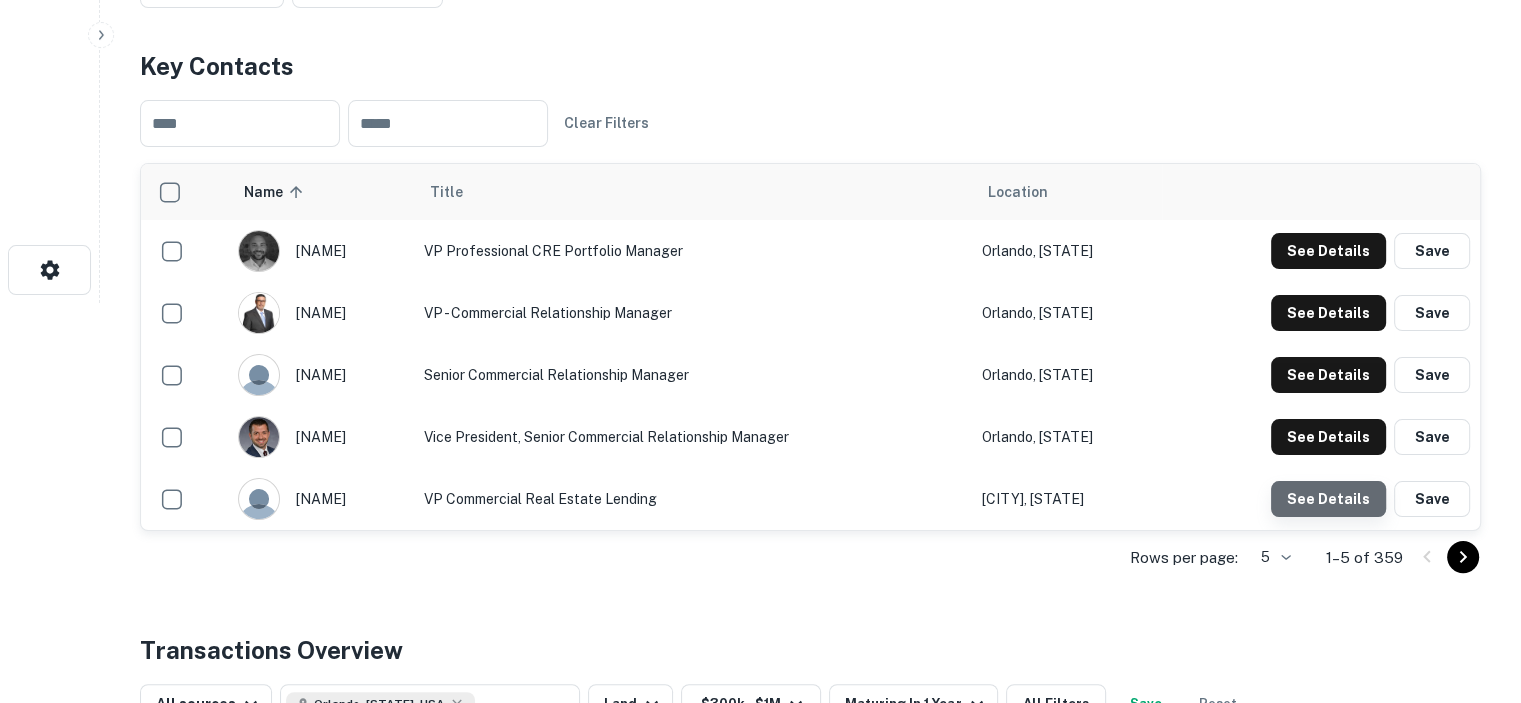 click on "See Details" at bounding box center (1328, 251) 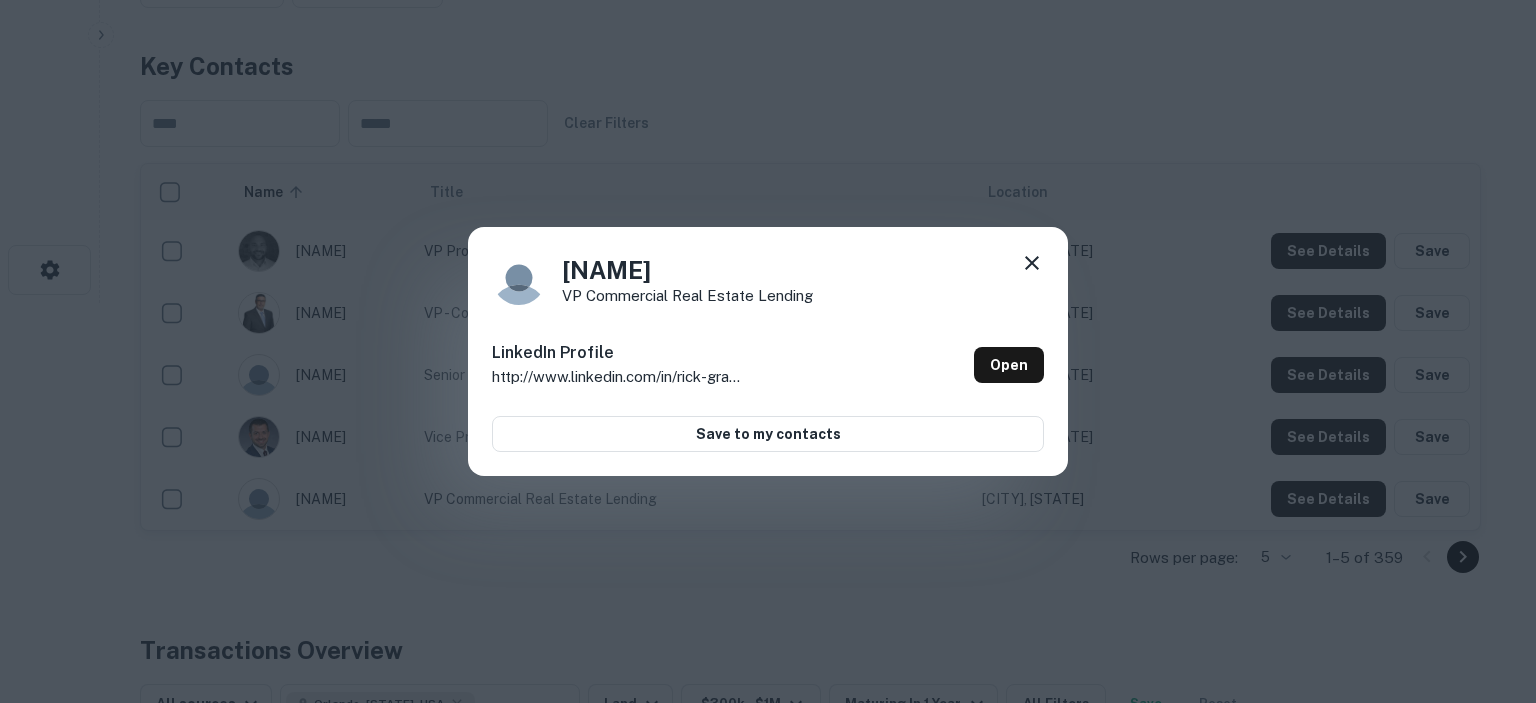 click at bounding box center (1032, 263) 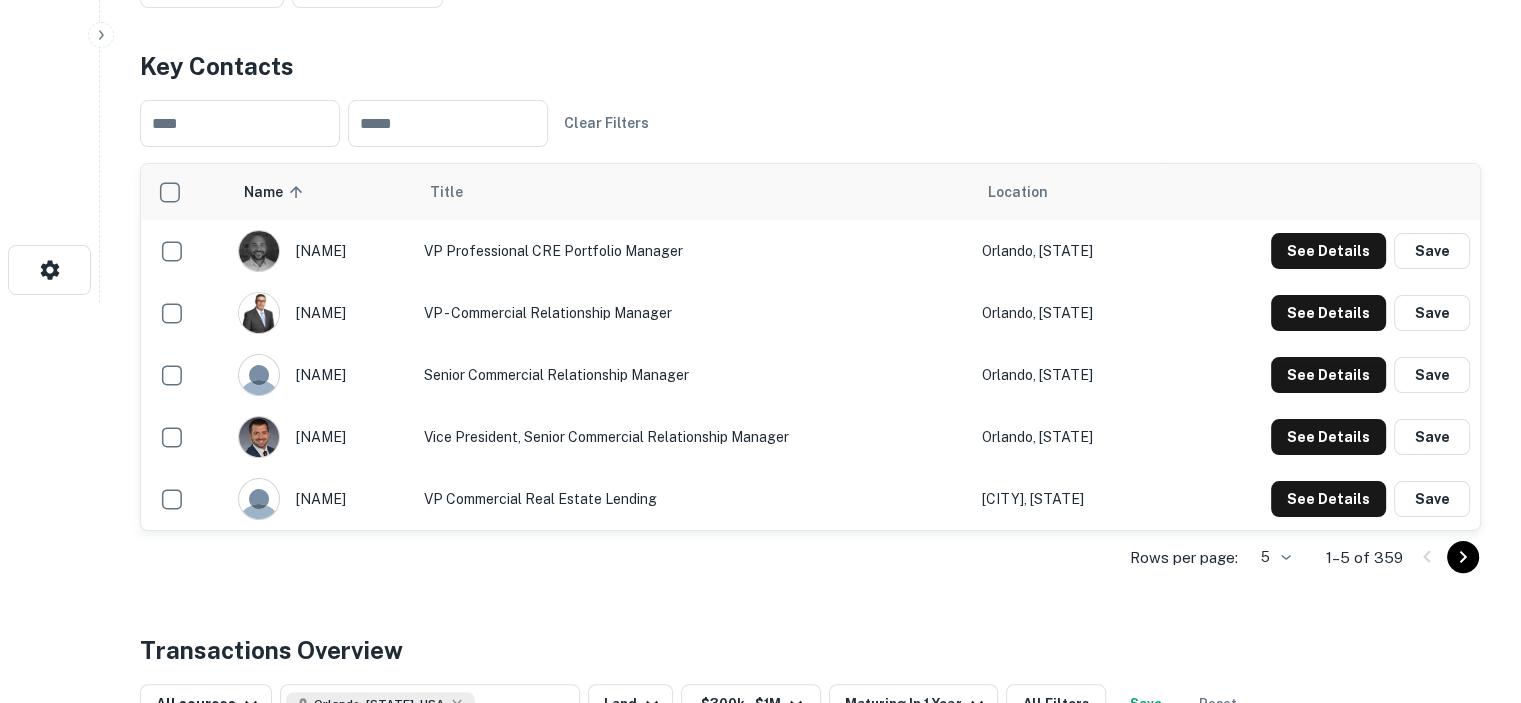 click on "[TITLE]" at bounding box center [693, 251] 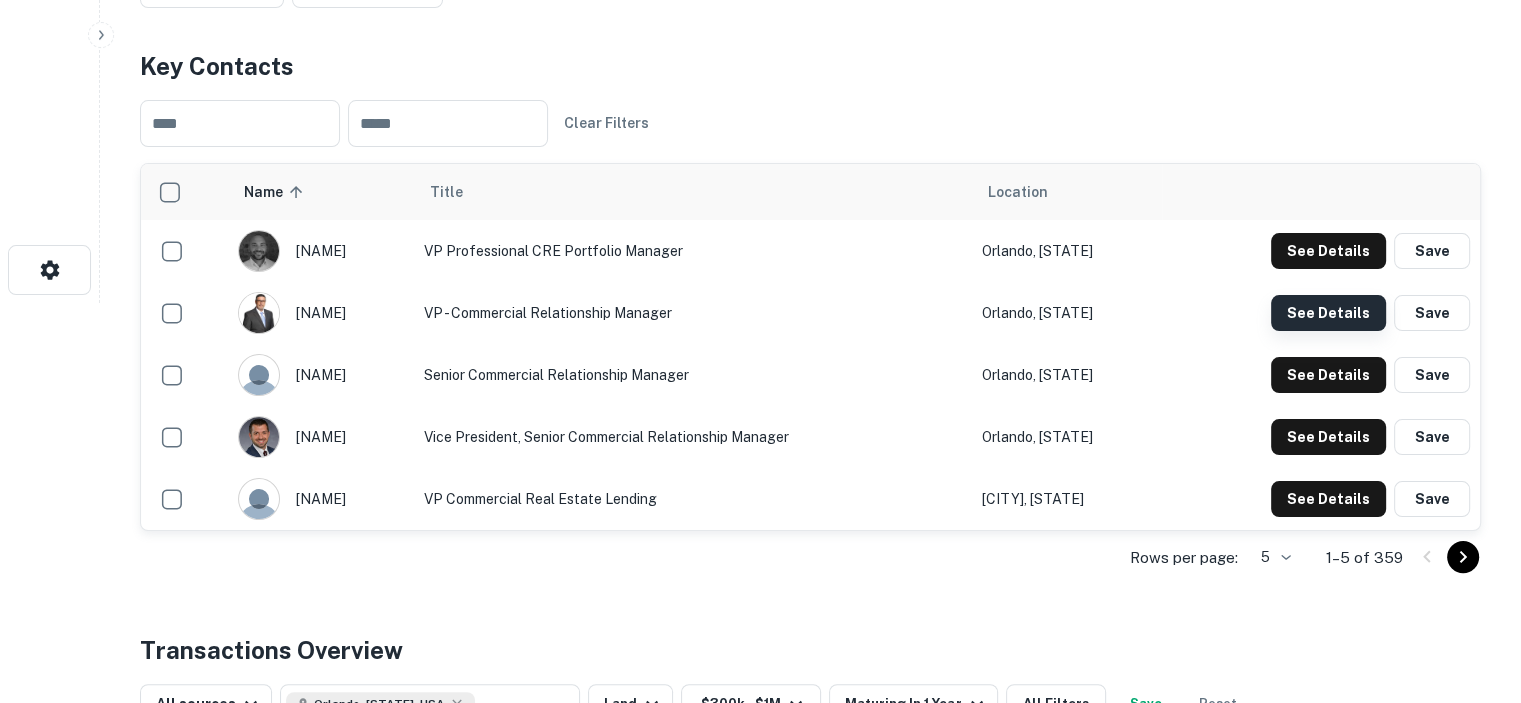click on "See Details" at bounding box center [1328, 251] 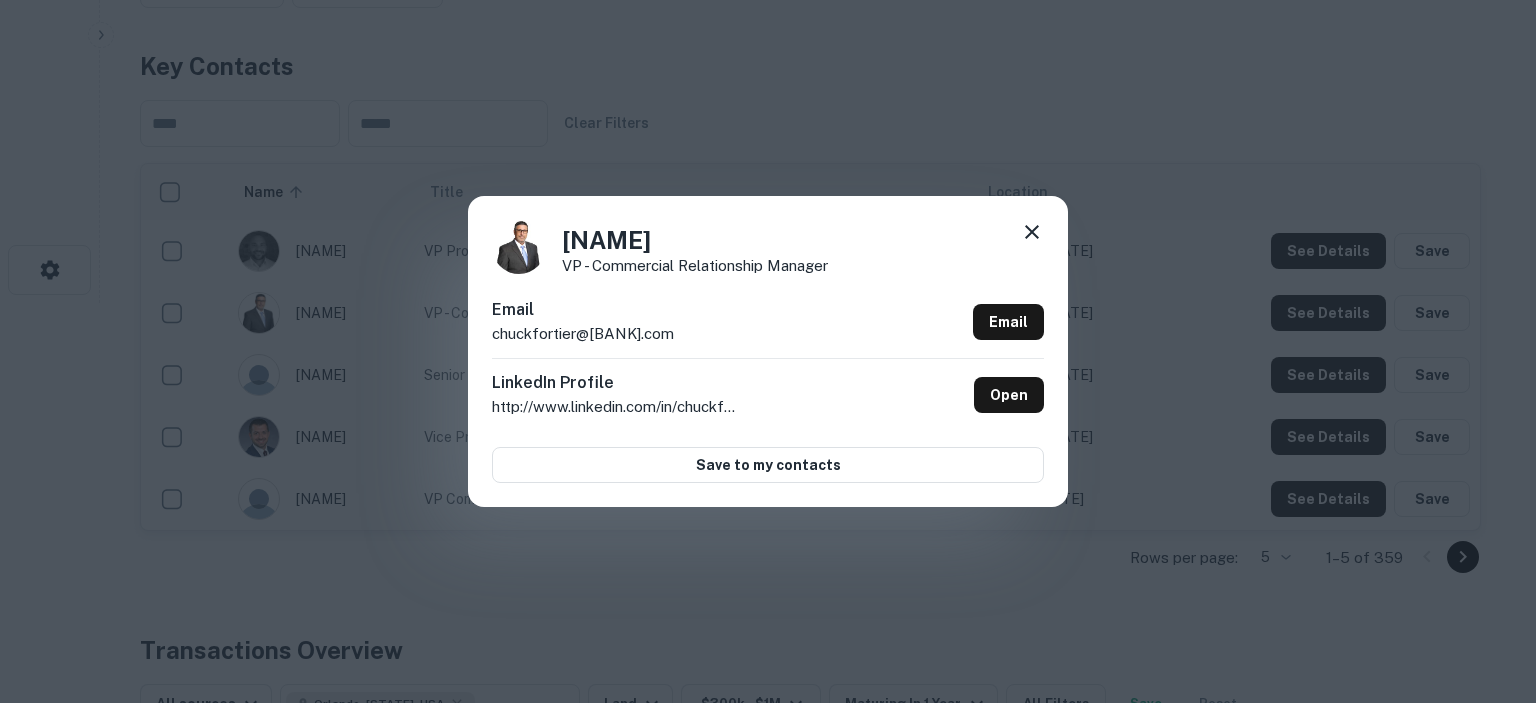 click at bounding box center (1032, 232) 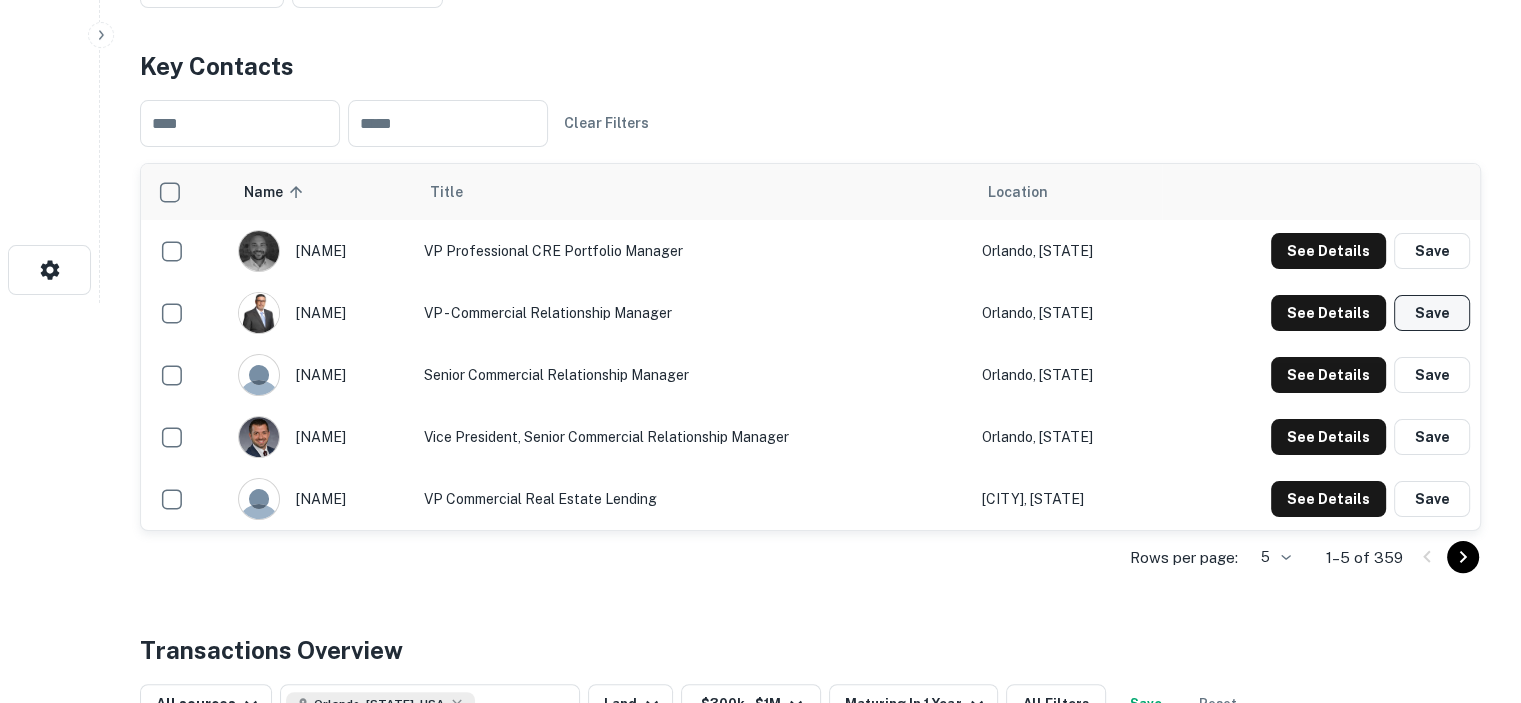 click on "Save" at bounding box center [1432, 251] 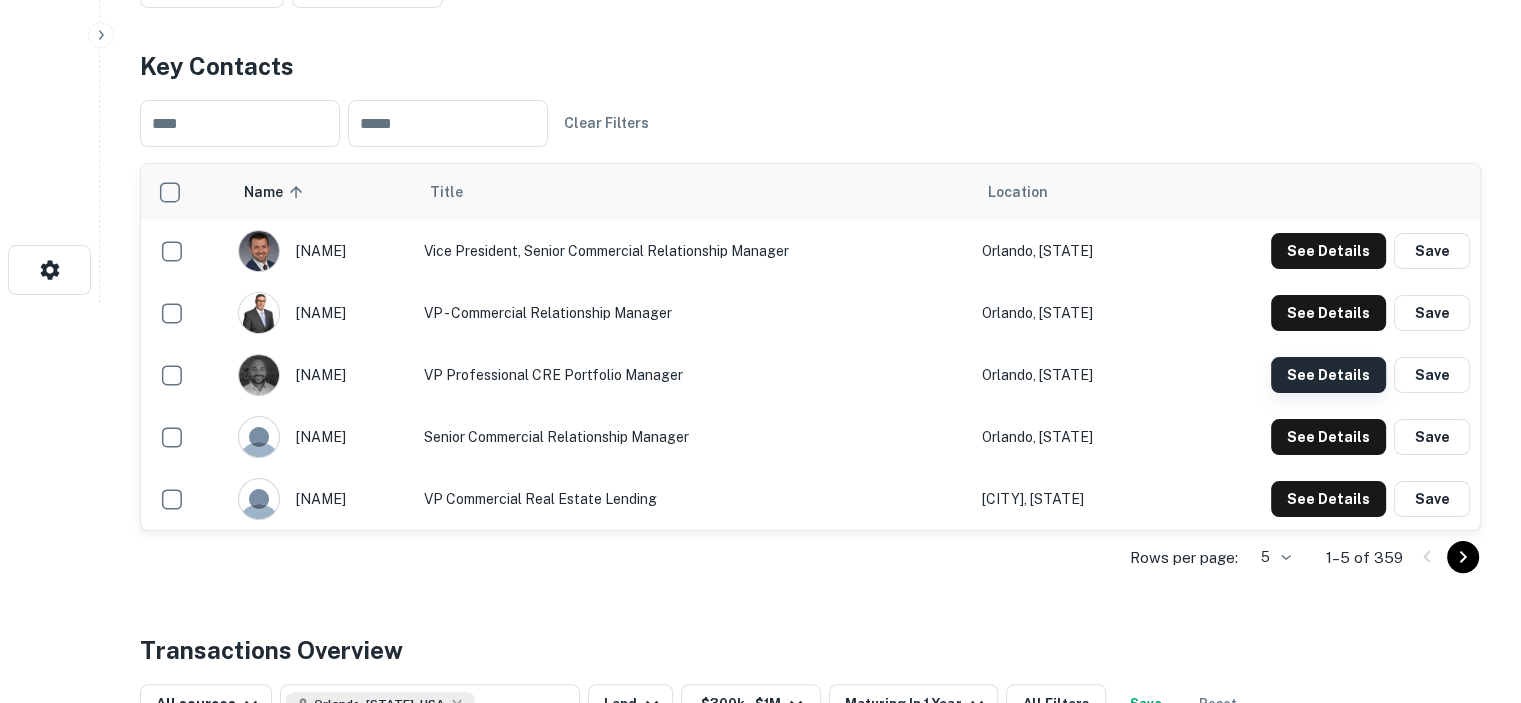 click on "See Details" at bounding box center [1328, 251] 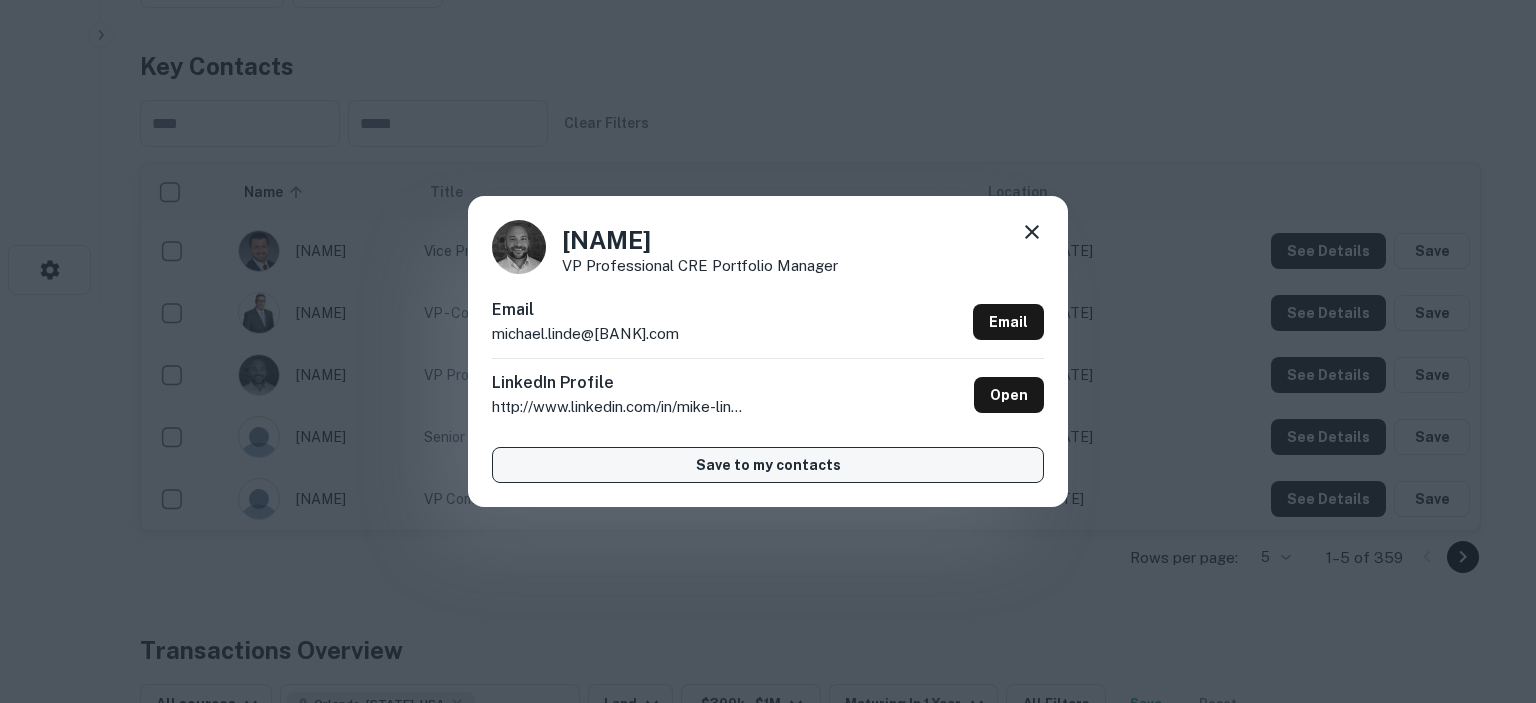 click on "Save to my contacts" at bounding box center [768, 465] 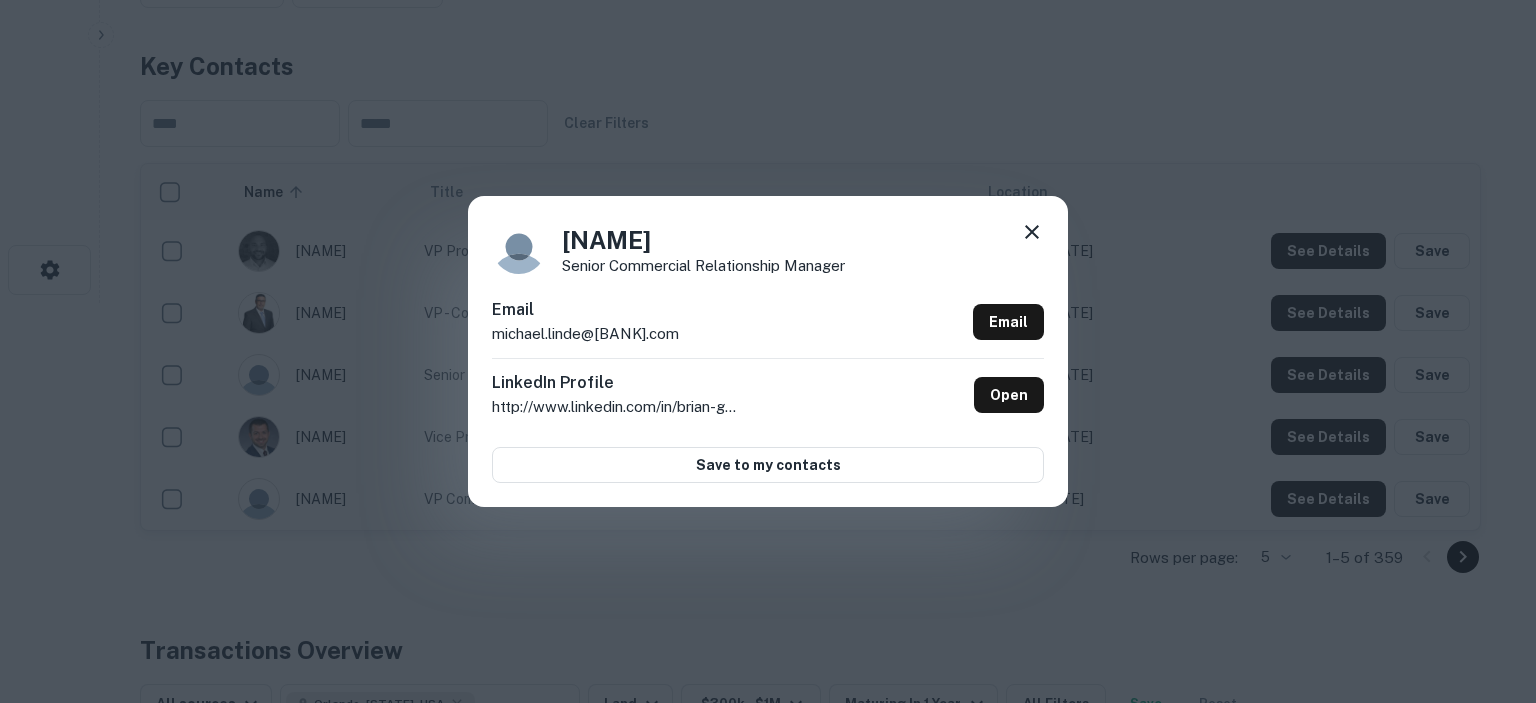 click at bounding box center [1032, 232] 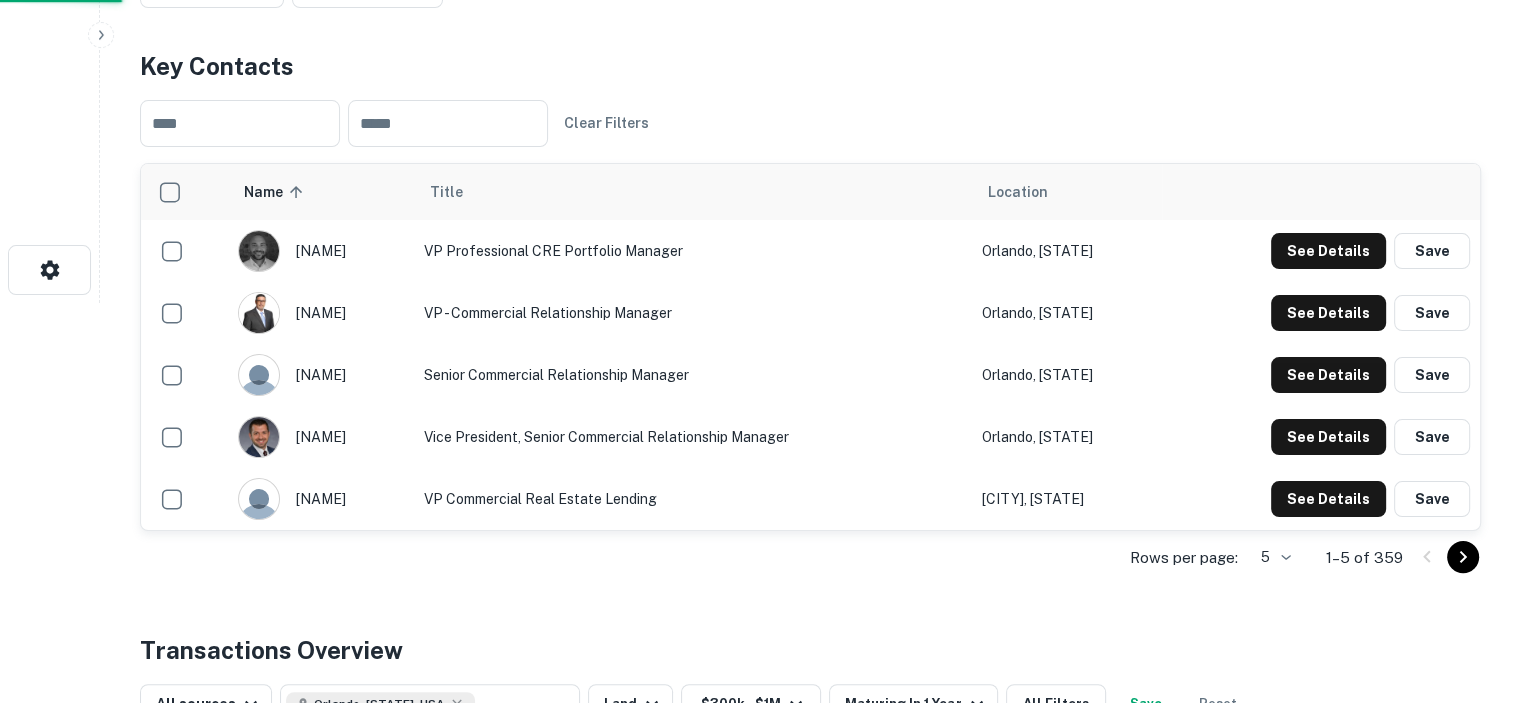 scroll, scrollTop: 0, scrollLeft: 0, axis: both 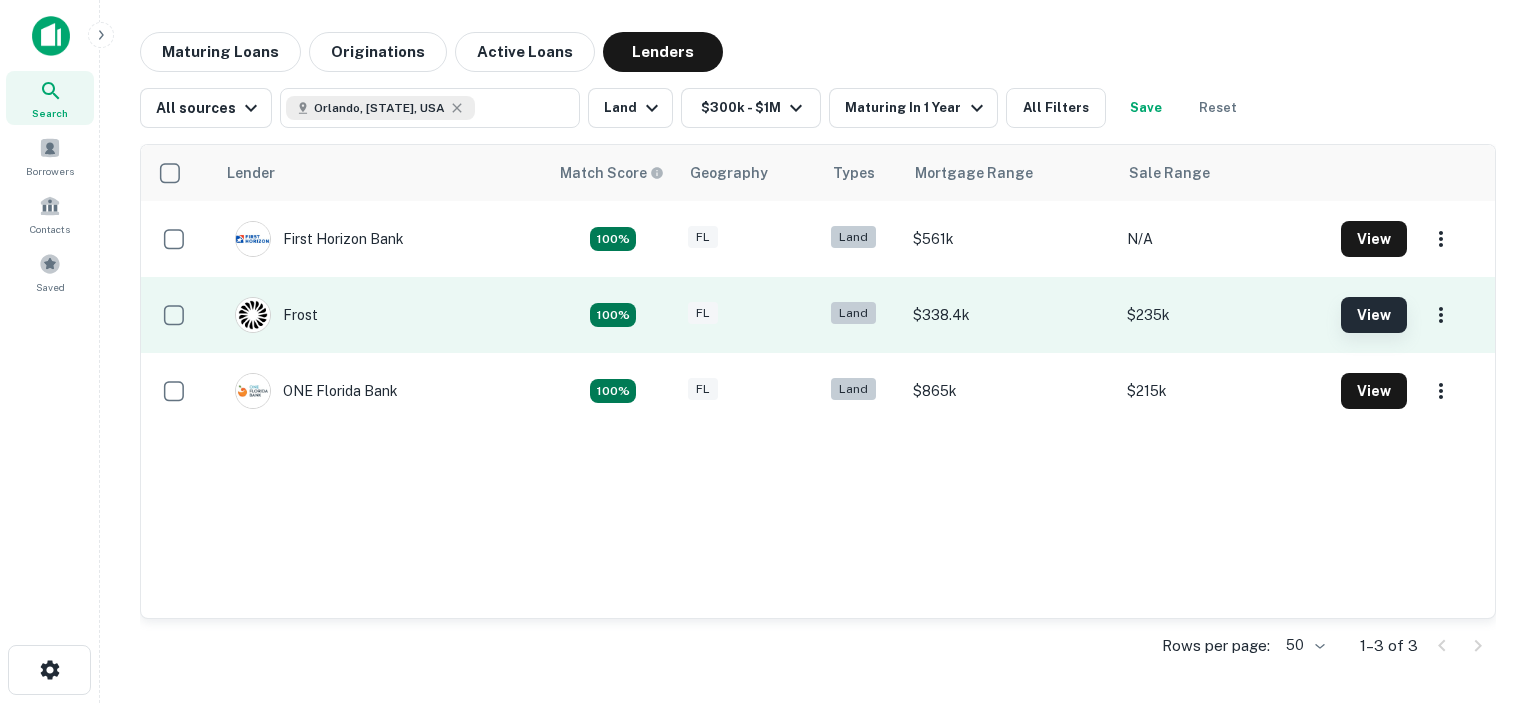 click on "View" at bounding box center (1374, 315) 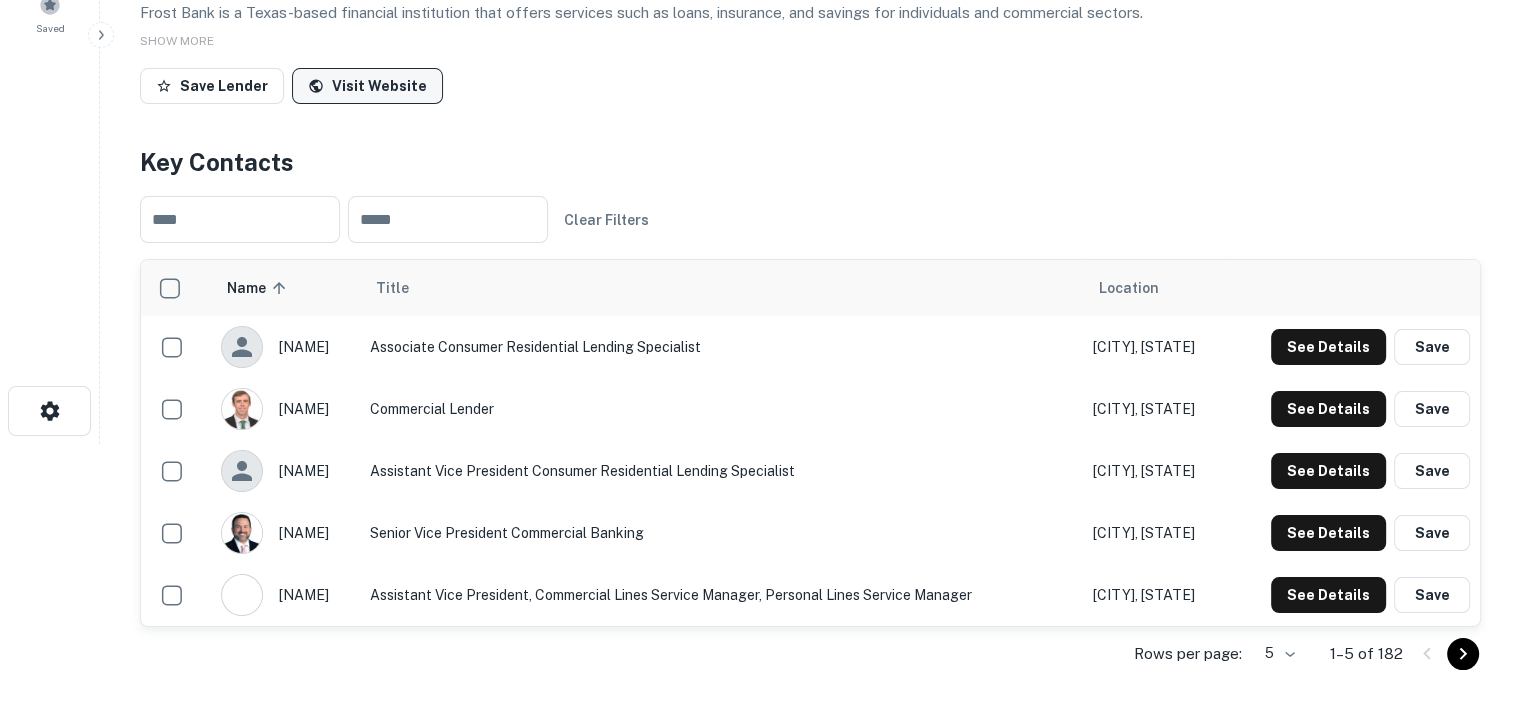 scroll, scrollTop: 300, scrollLeft: 0, axis: vertical 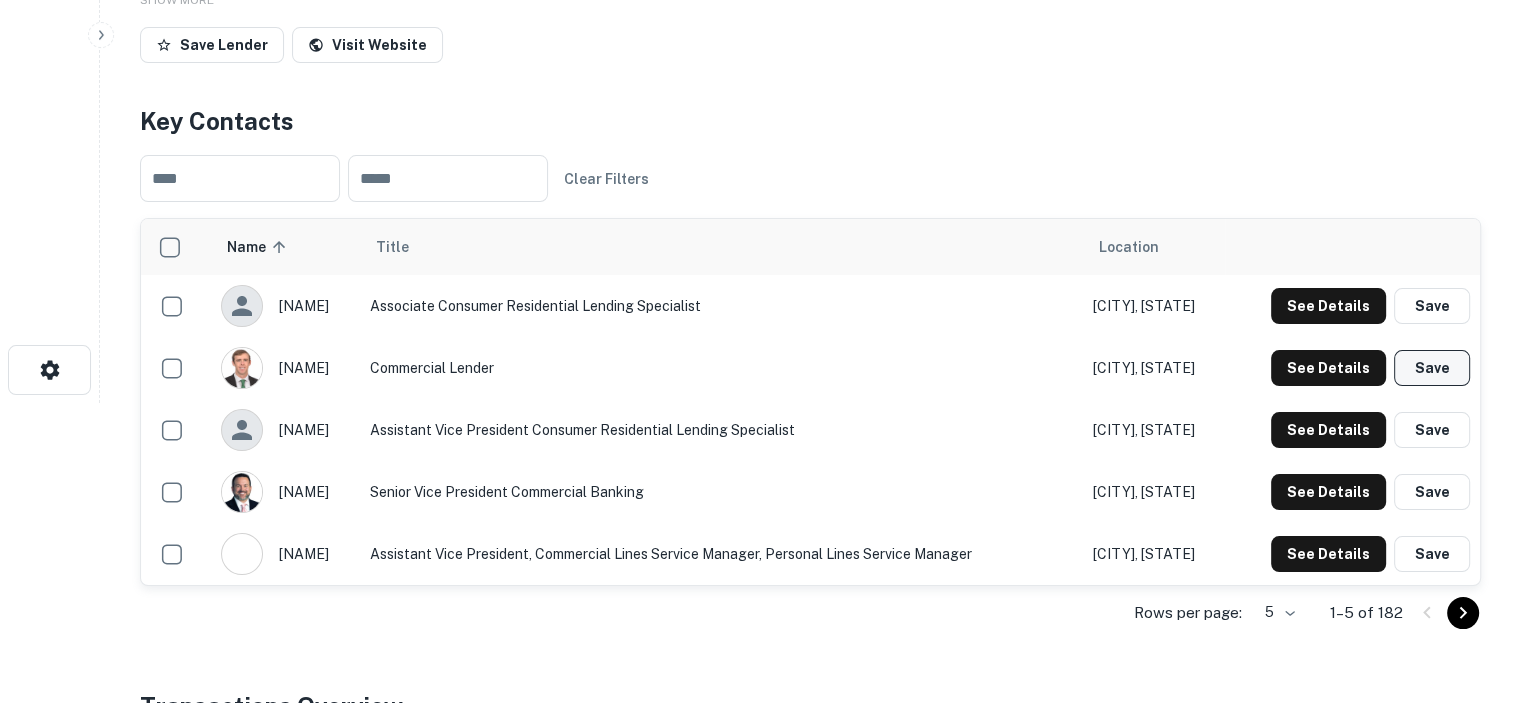 click on "Save" at bounding box center (1432, 306) 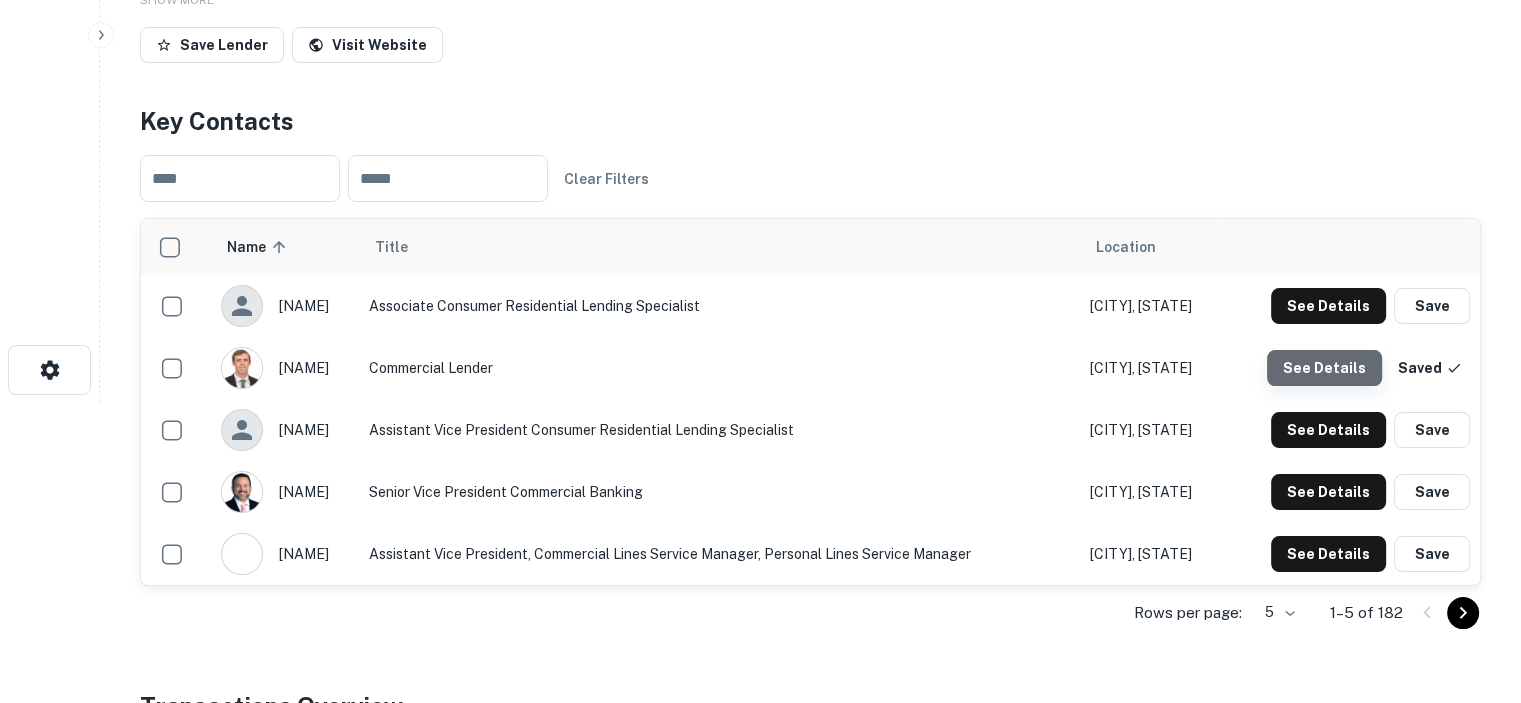 click on "See Details" at bounding box center [1328, 306] 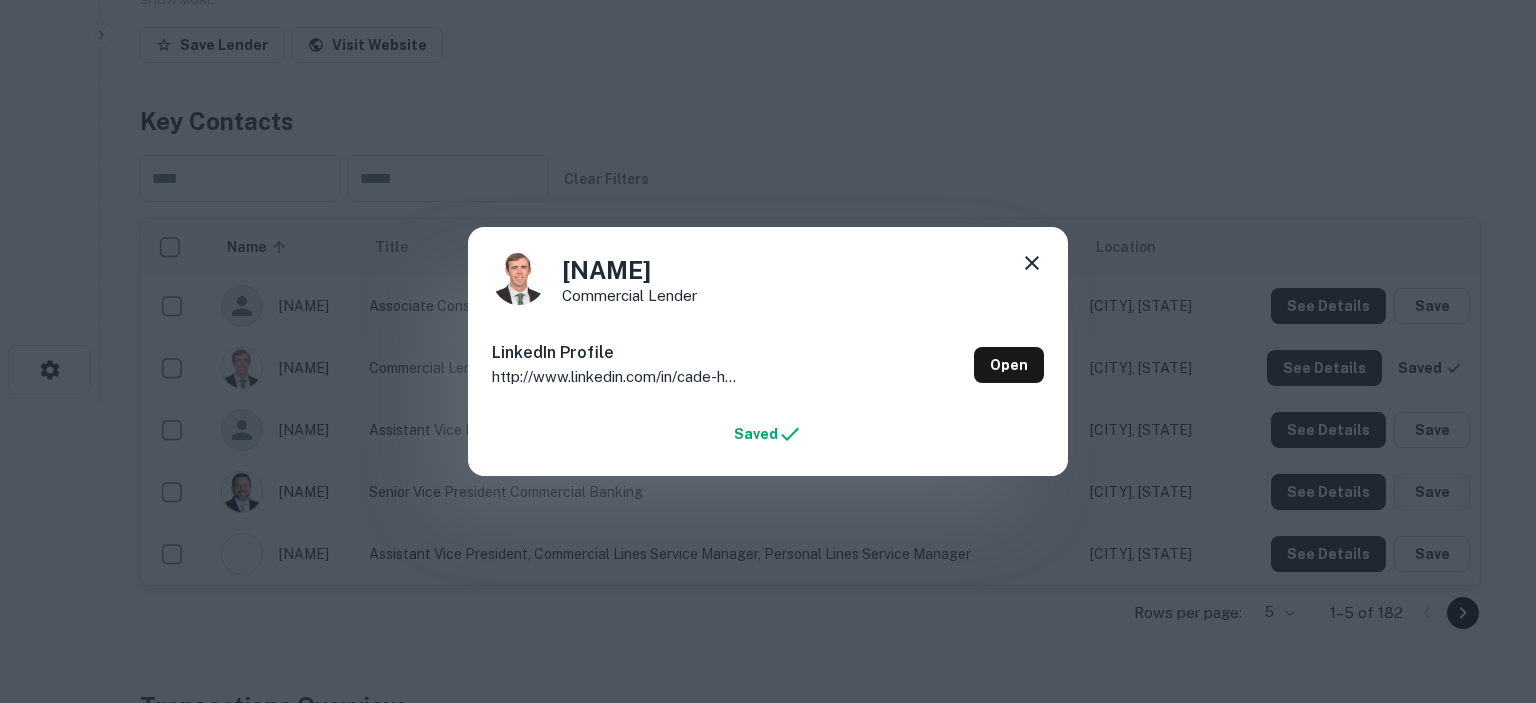 click at bounding box center (1032, 263) 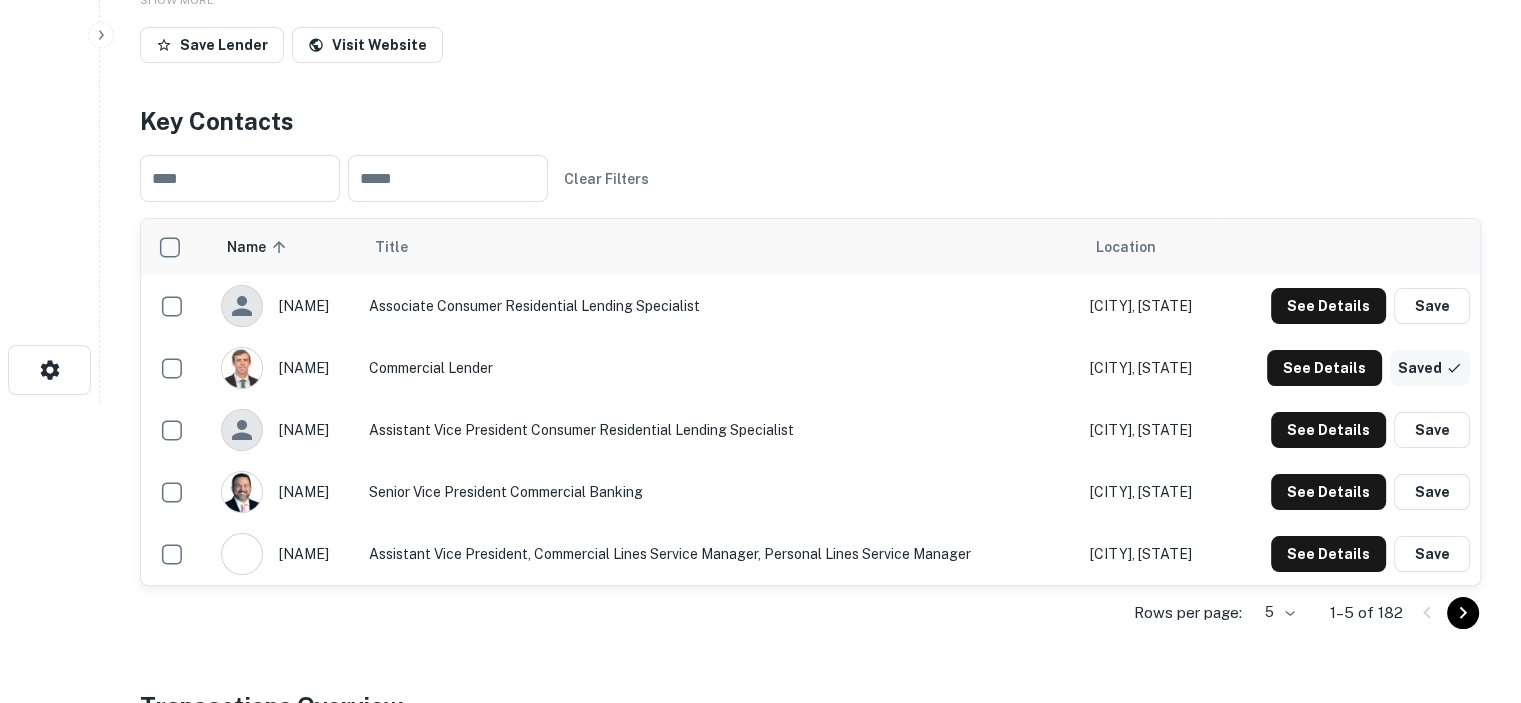click on "Saved" at bounding box center (1430, 368) 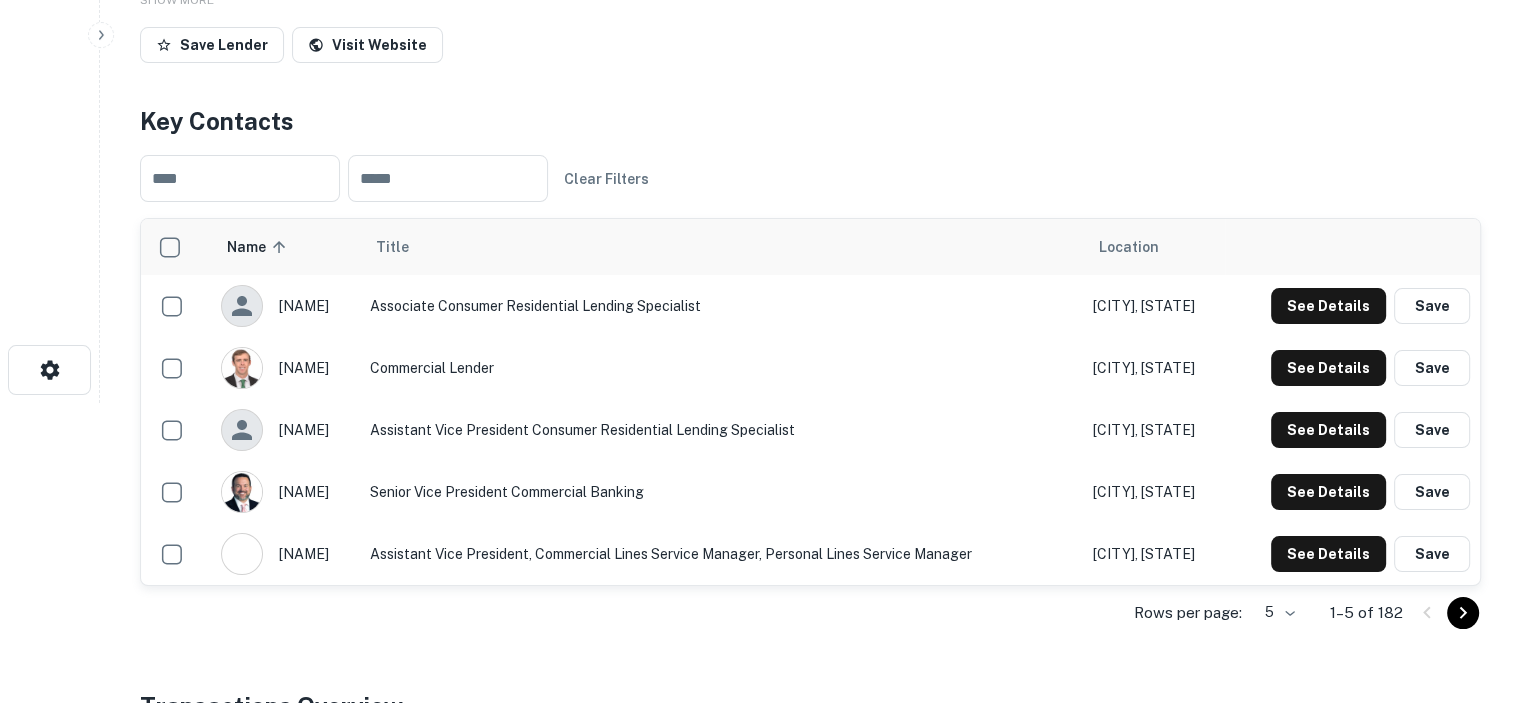 scroll, scrollTop: 400, scrollLeft: 0, axis: vertical 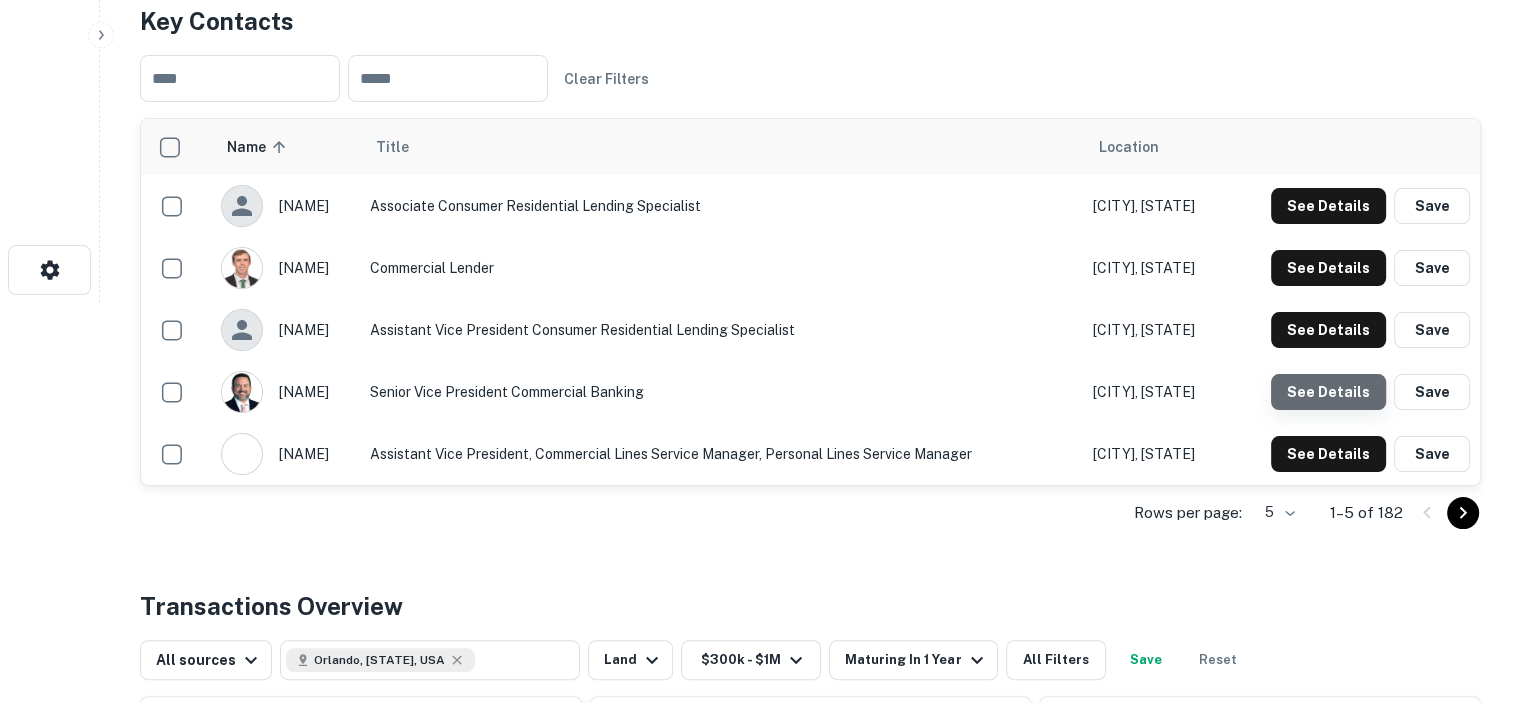 click on "See Details" at bounding box center [1328, 206] 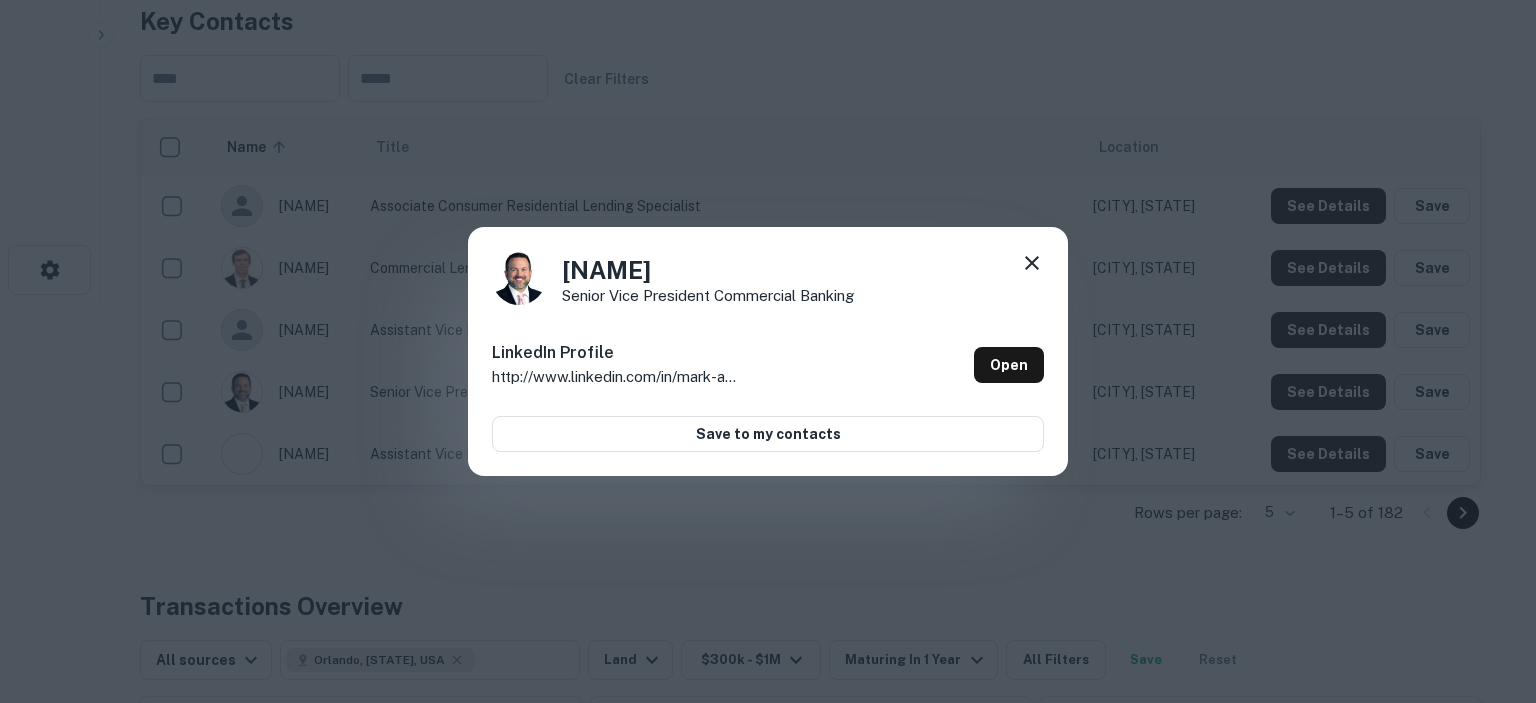 click at bounding box center (1032, 263) 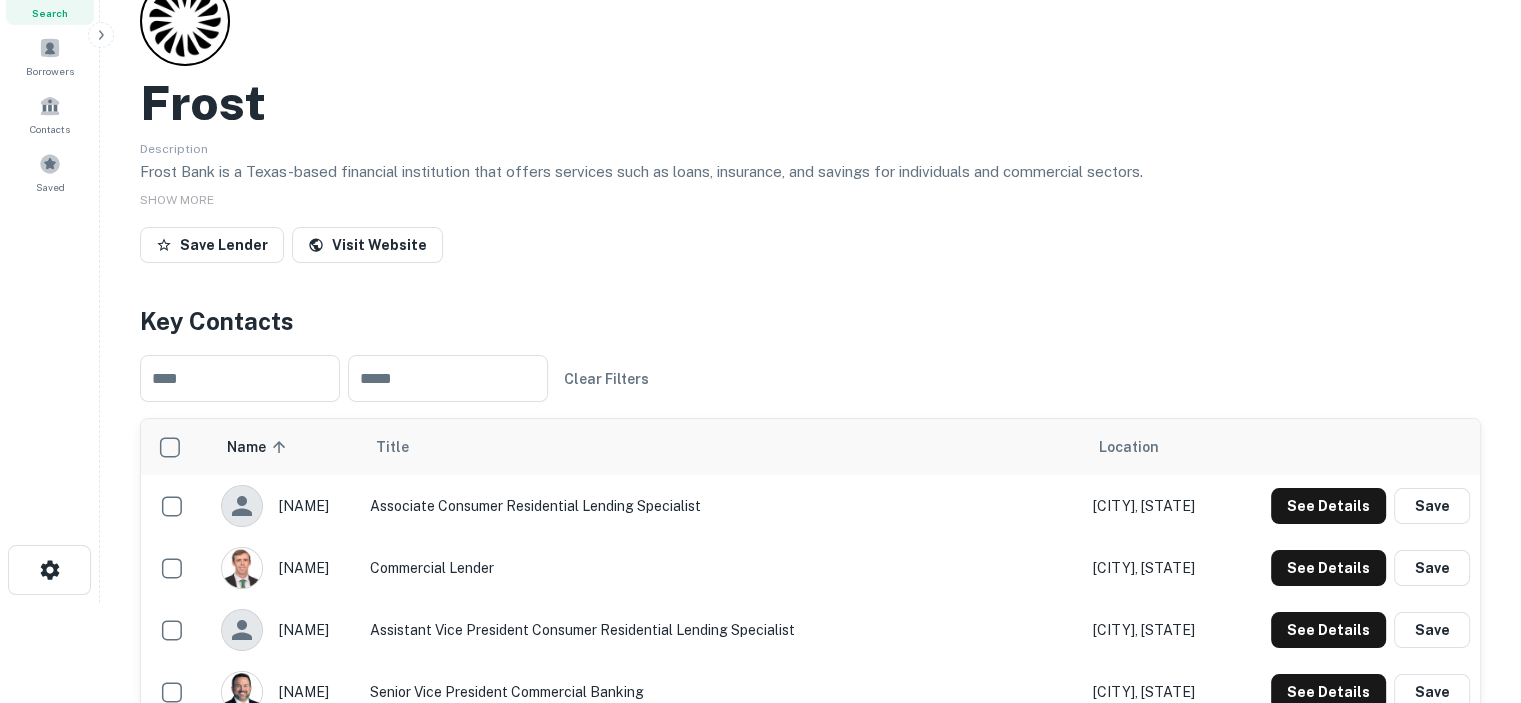 scroll, scrollTop: 300, scrollLeft: 0, axis: vertical 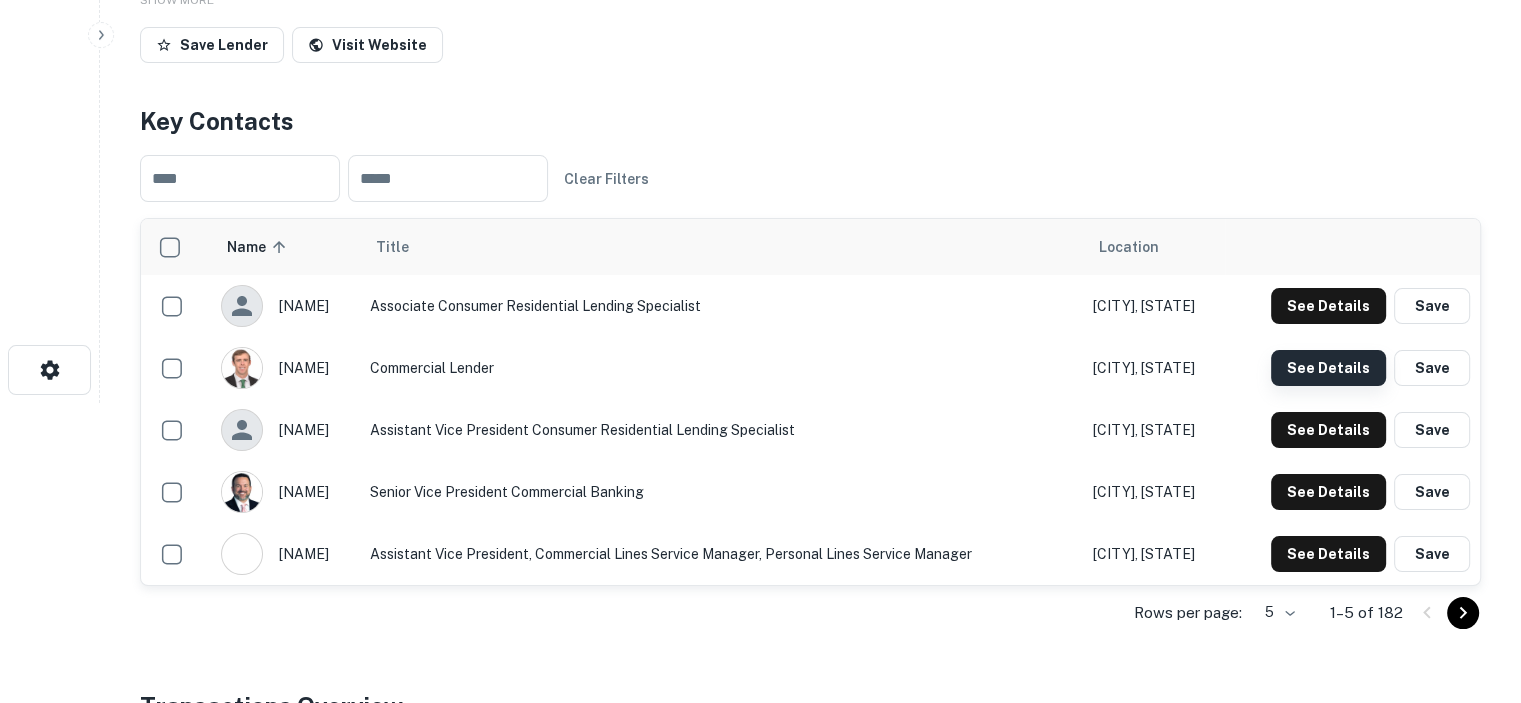 click on "See Details" at bounding box center (1328, 306) 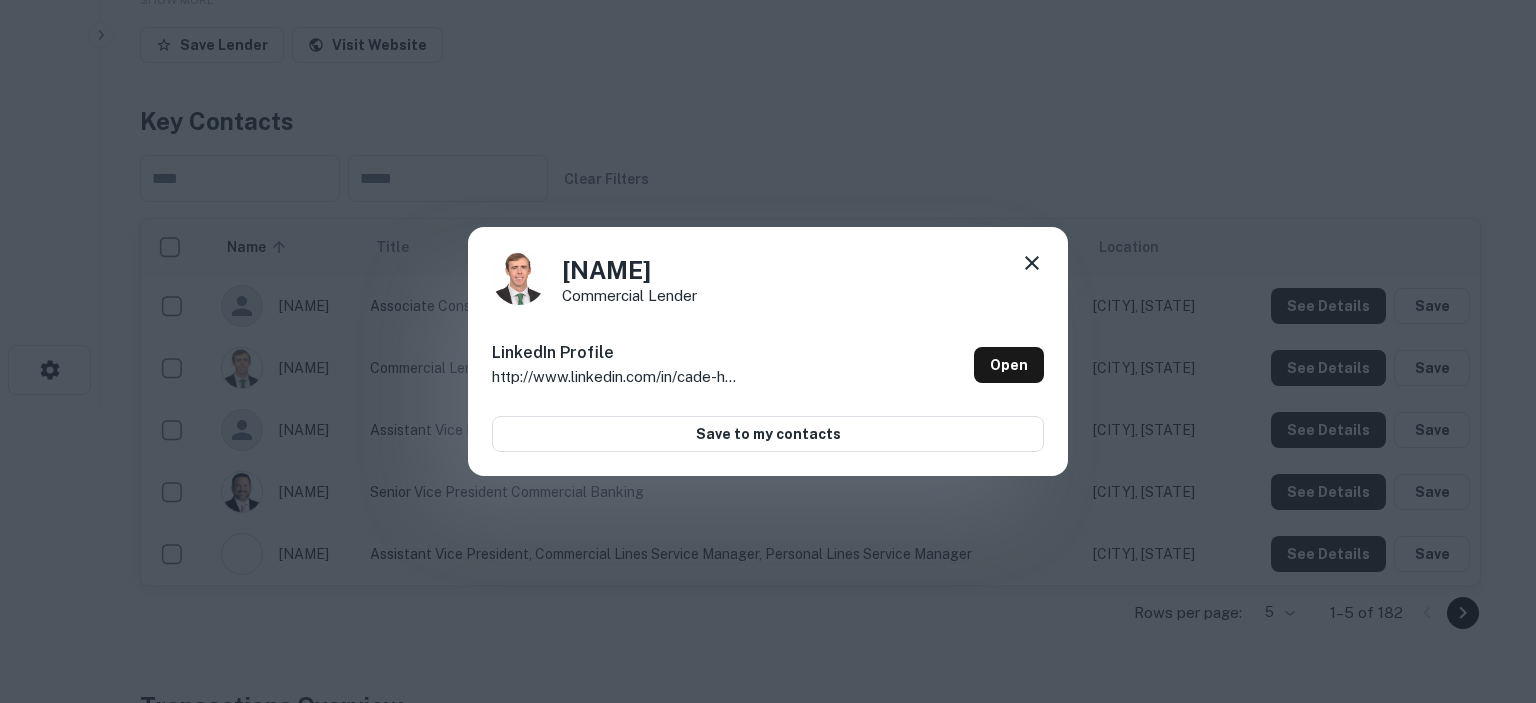 click at bounding box center (1032, 263) 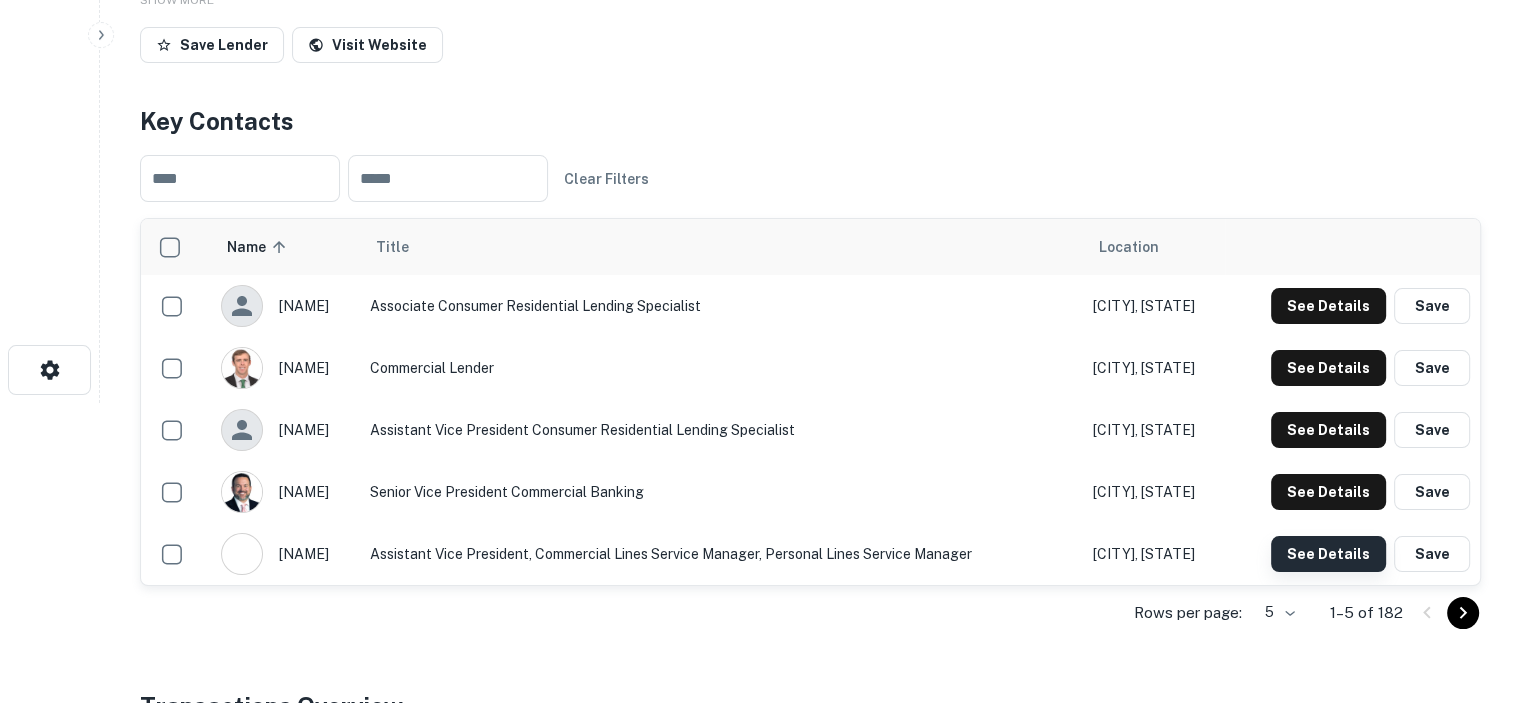 click on "See Details" at bounding box center [1328, 306] 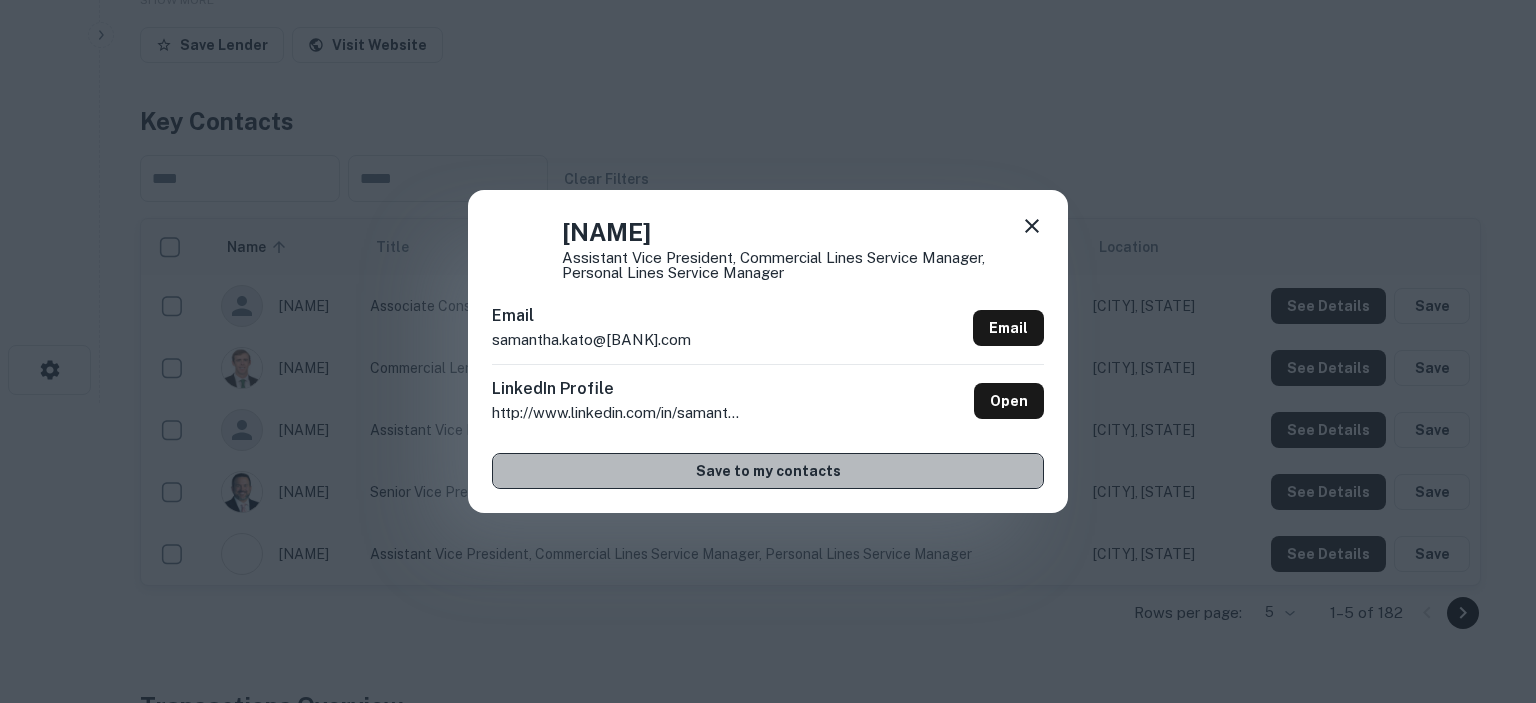 click on "Save to my contacts" at bounding box center (768, 471) 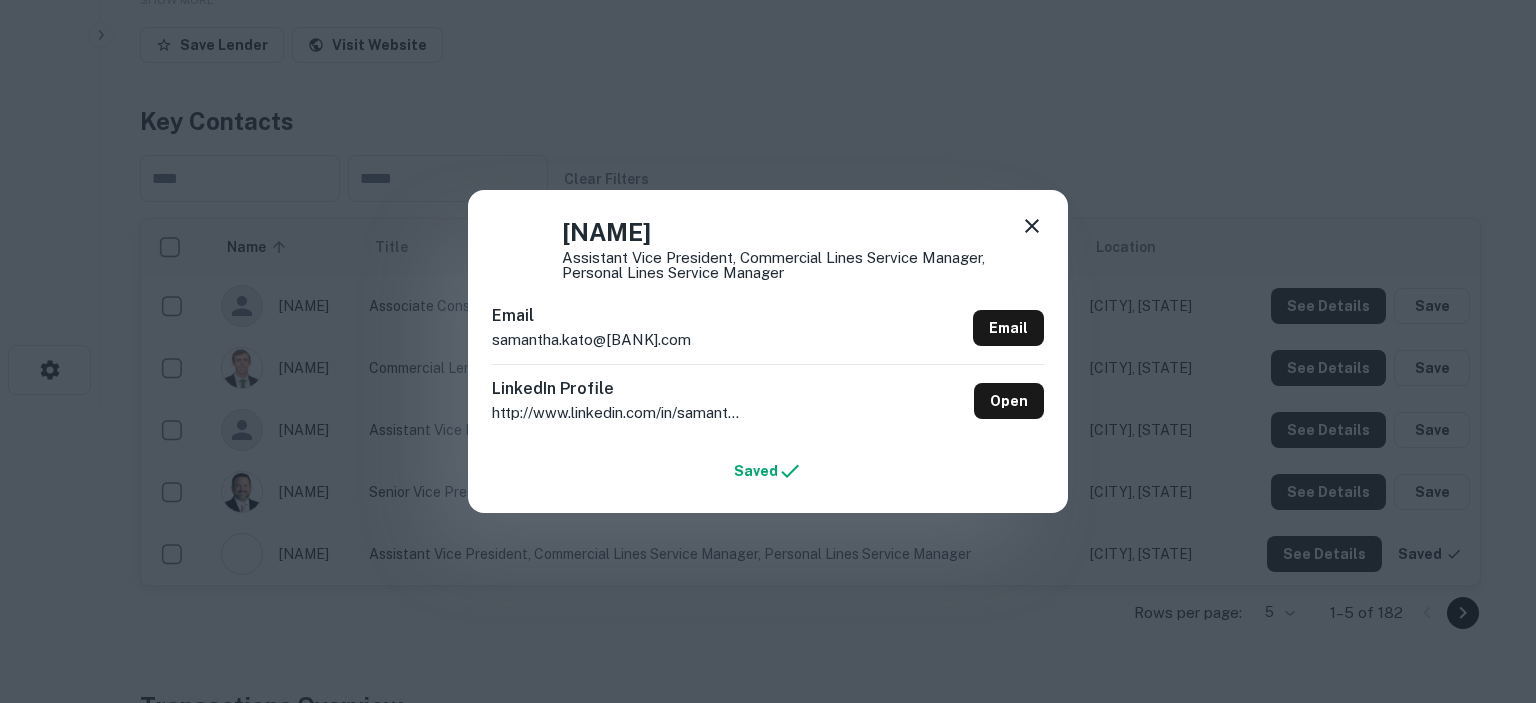 click at bounding box center (1032, 226) 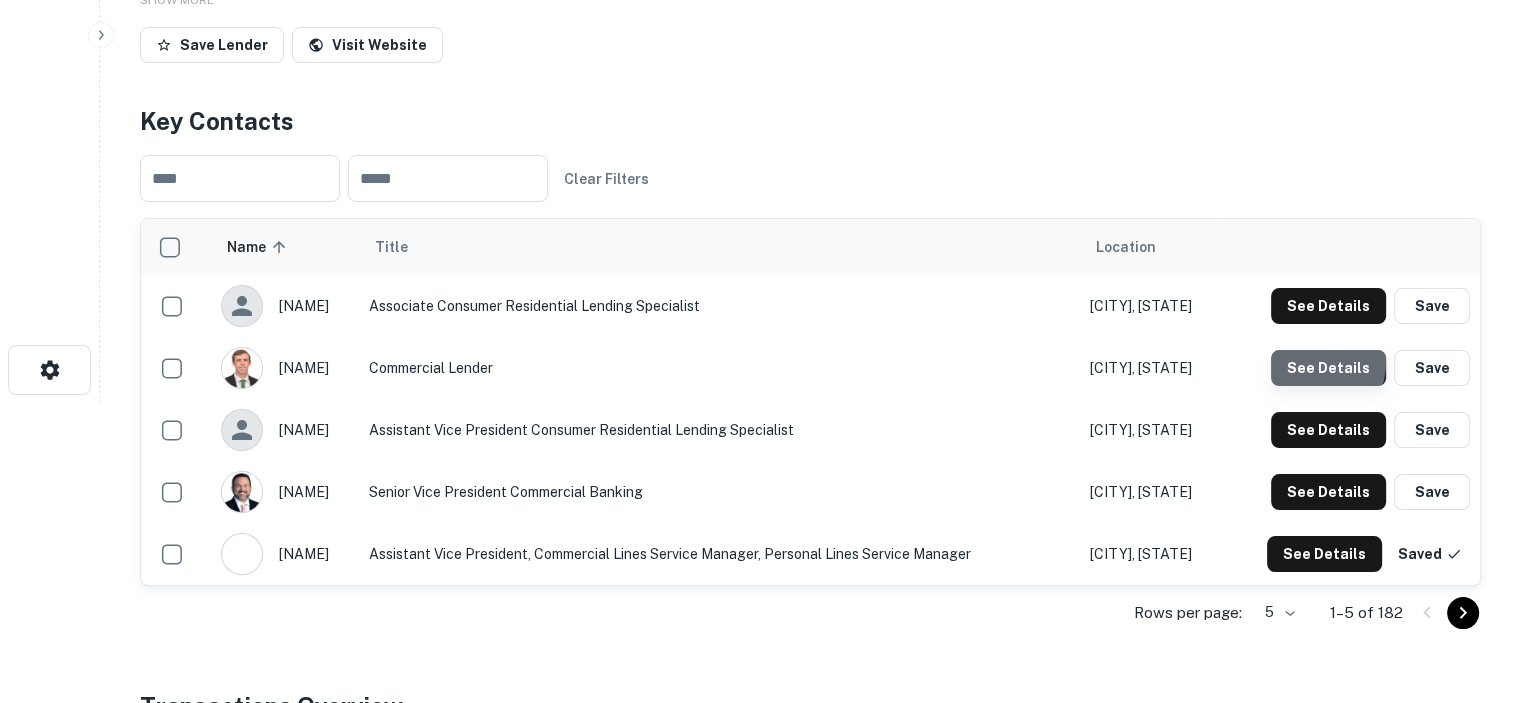 click on "See Details" at bounding box center (1328, 306) 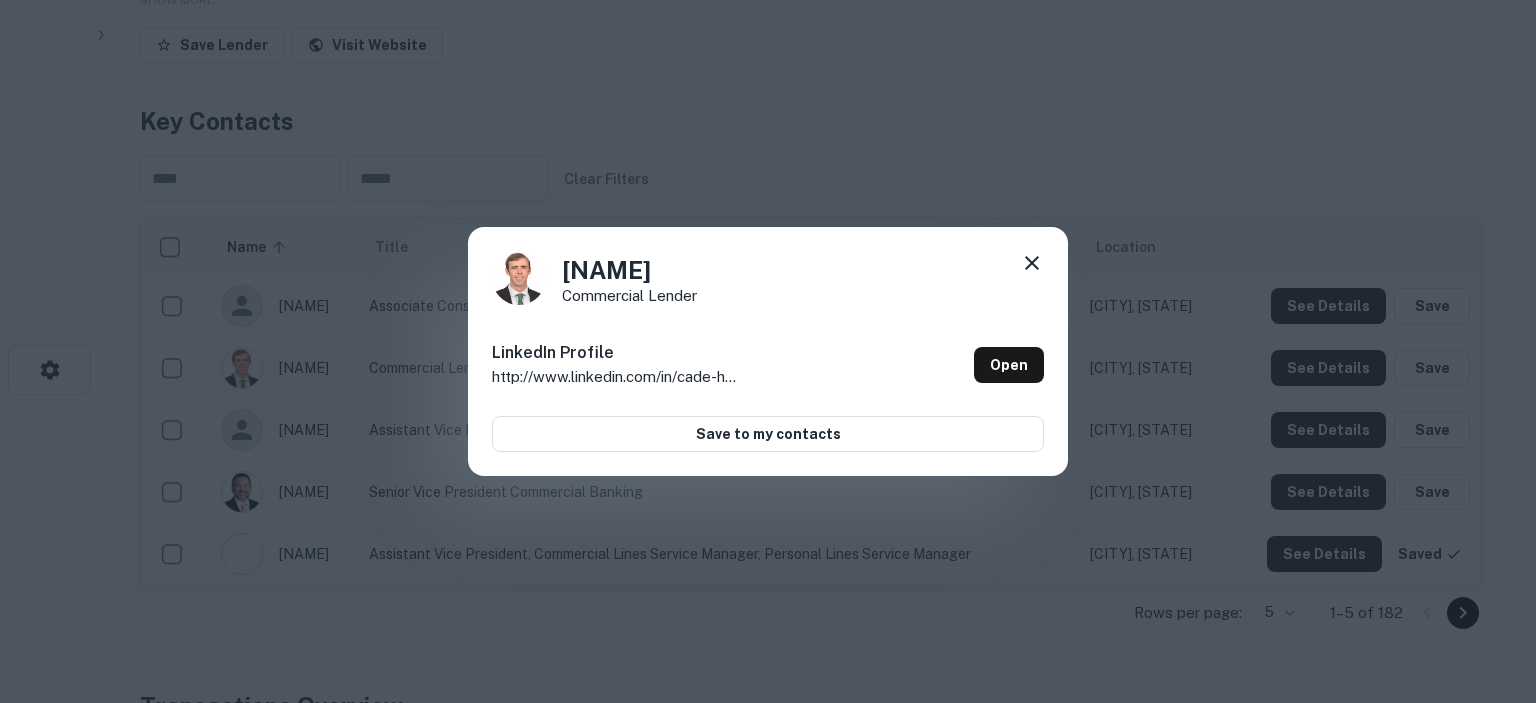 click at bounding box center (1032, 263) 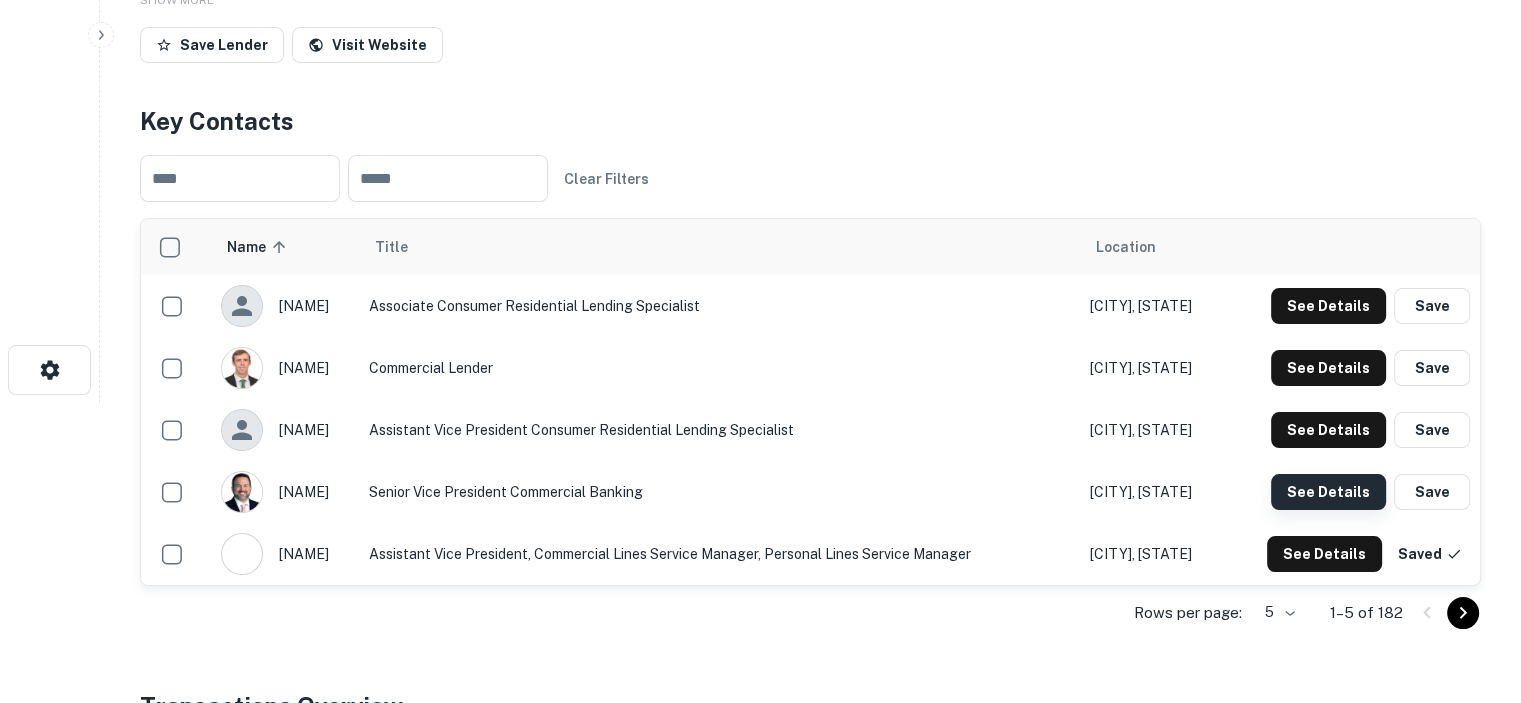 click on "See Details" at bounding box center [1328, 306] 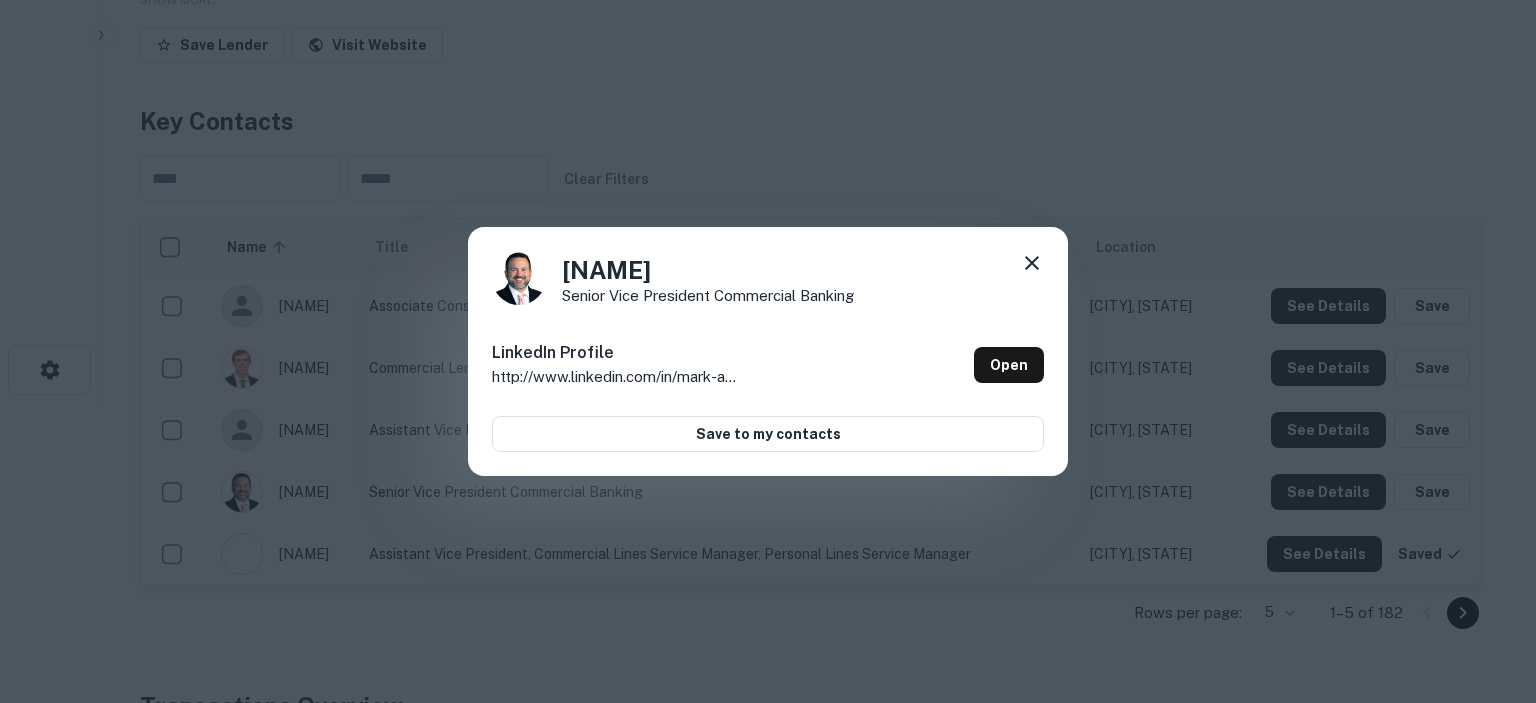 click at bounding box center [1032, 263] 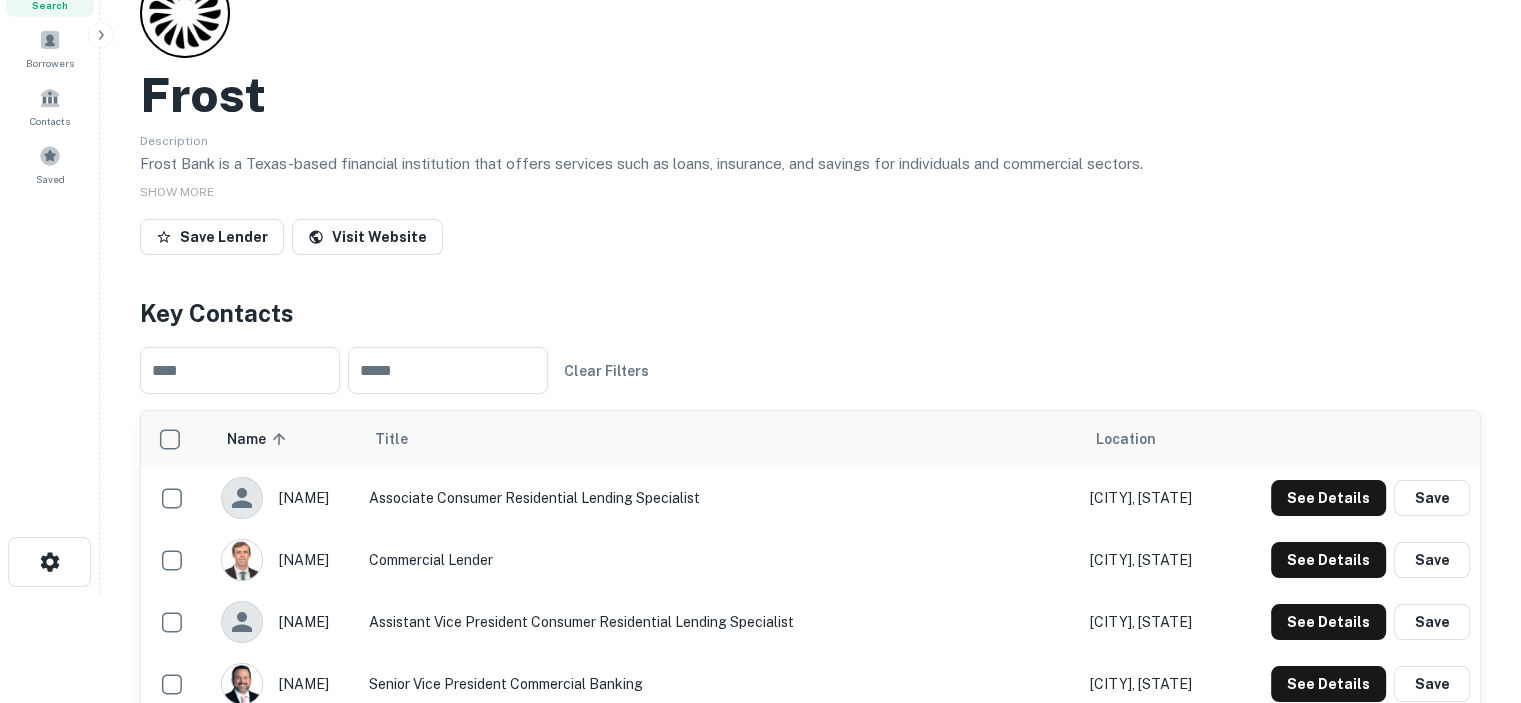scroll, scrollTop: 0, scrollLeft: 0, axis: both 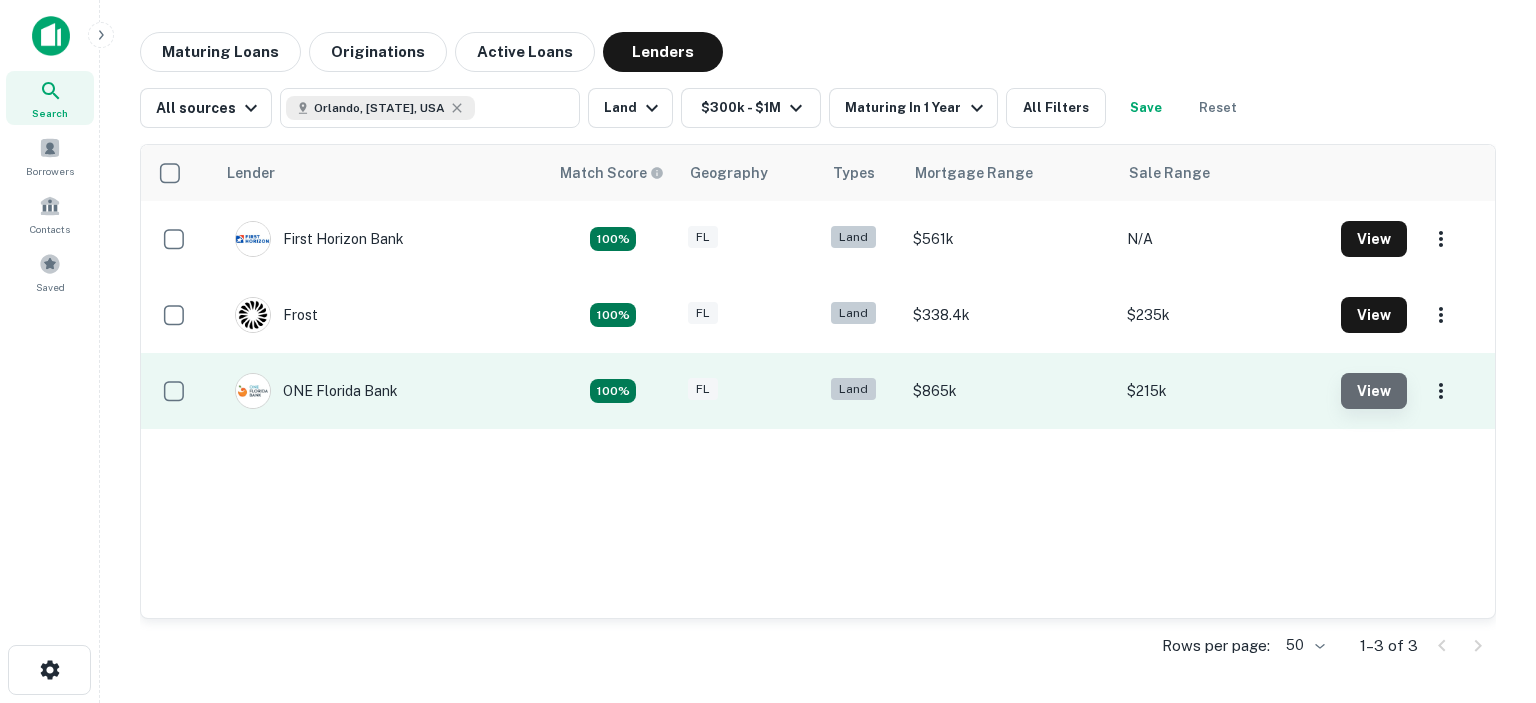 click on "View" at bounding box center (1374, 391) 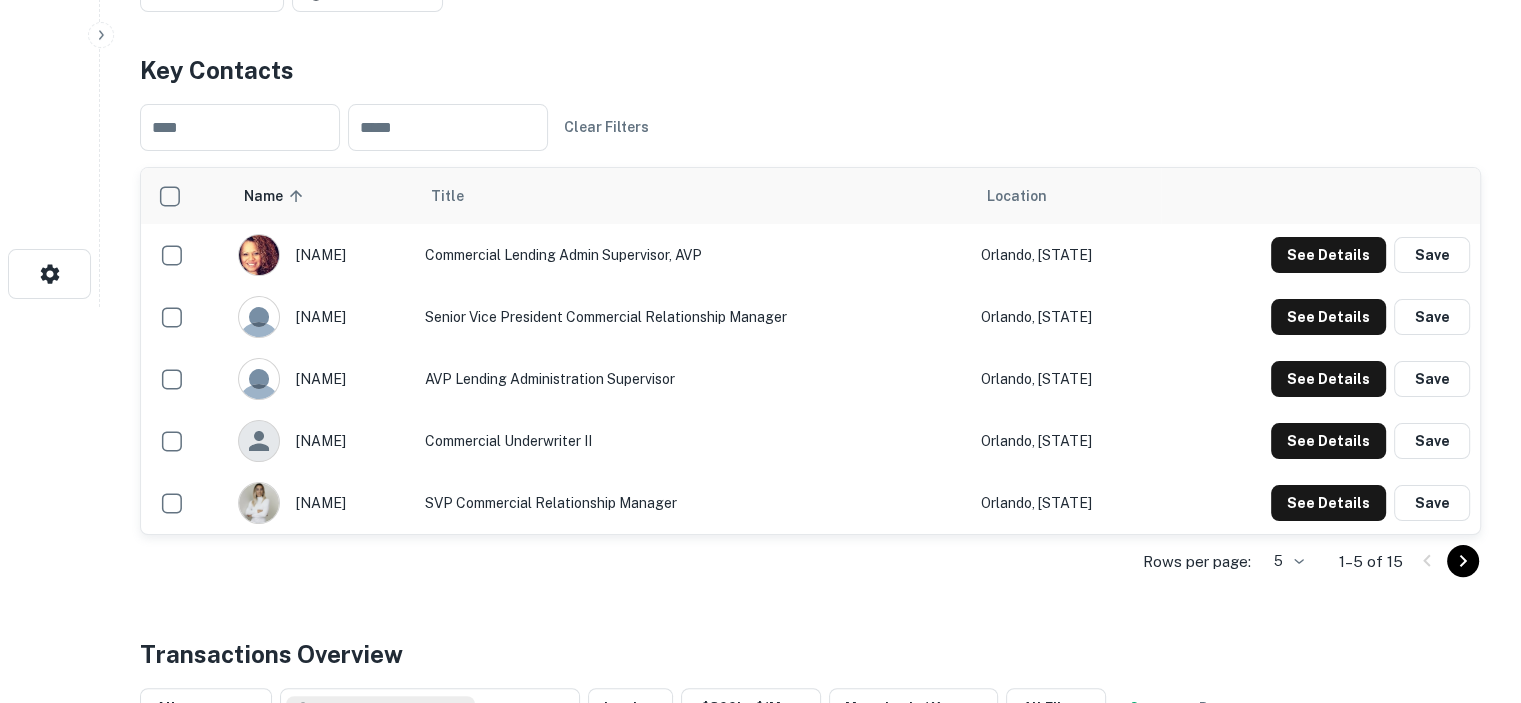scroll, scrollTop: 400, scrollLeft: 0, axis: vertical 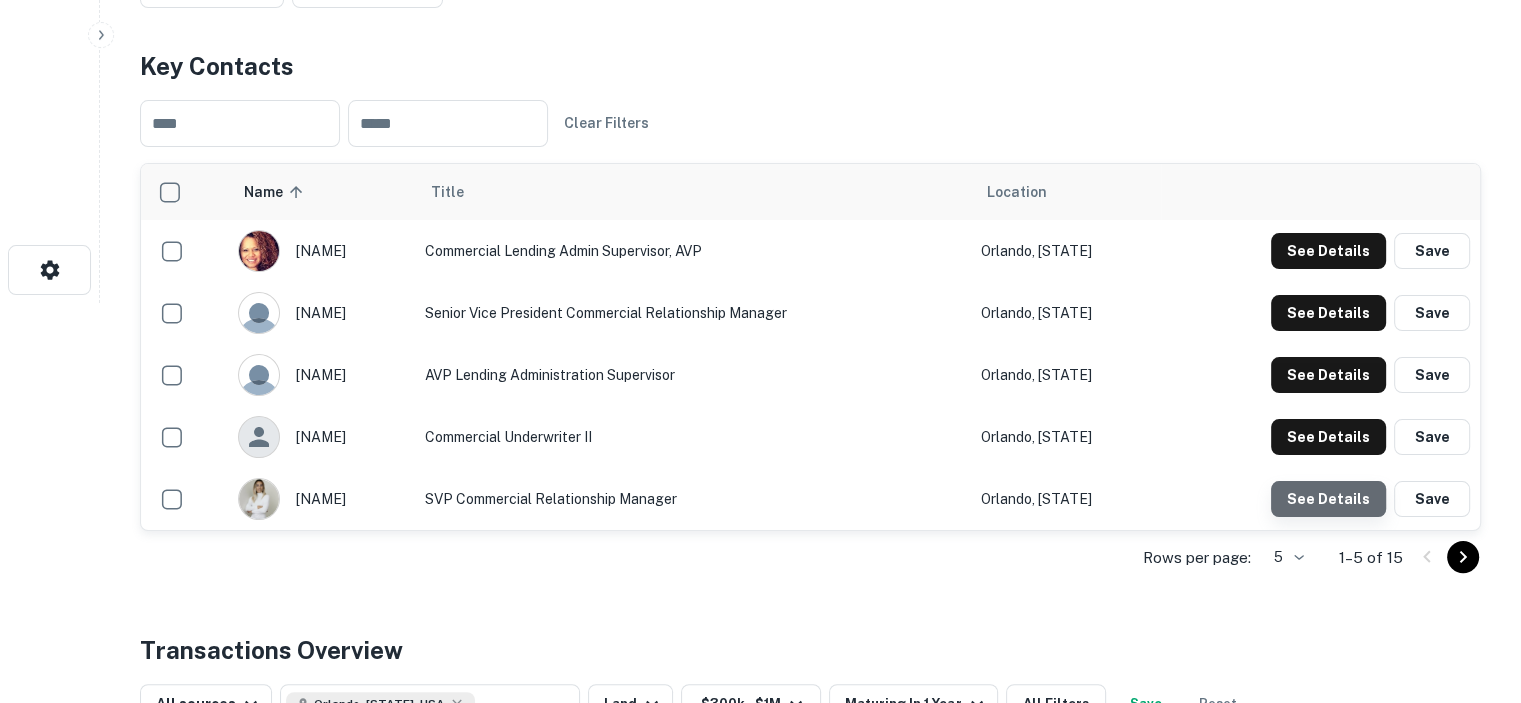 click on "See Details" at bounding box center (1328, 251) 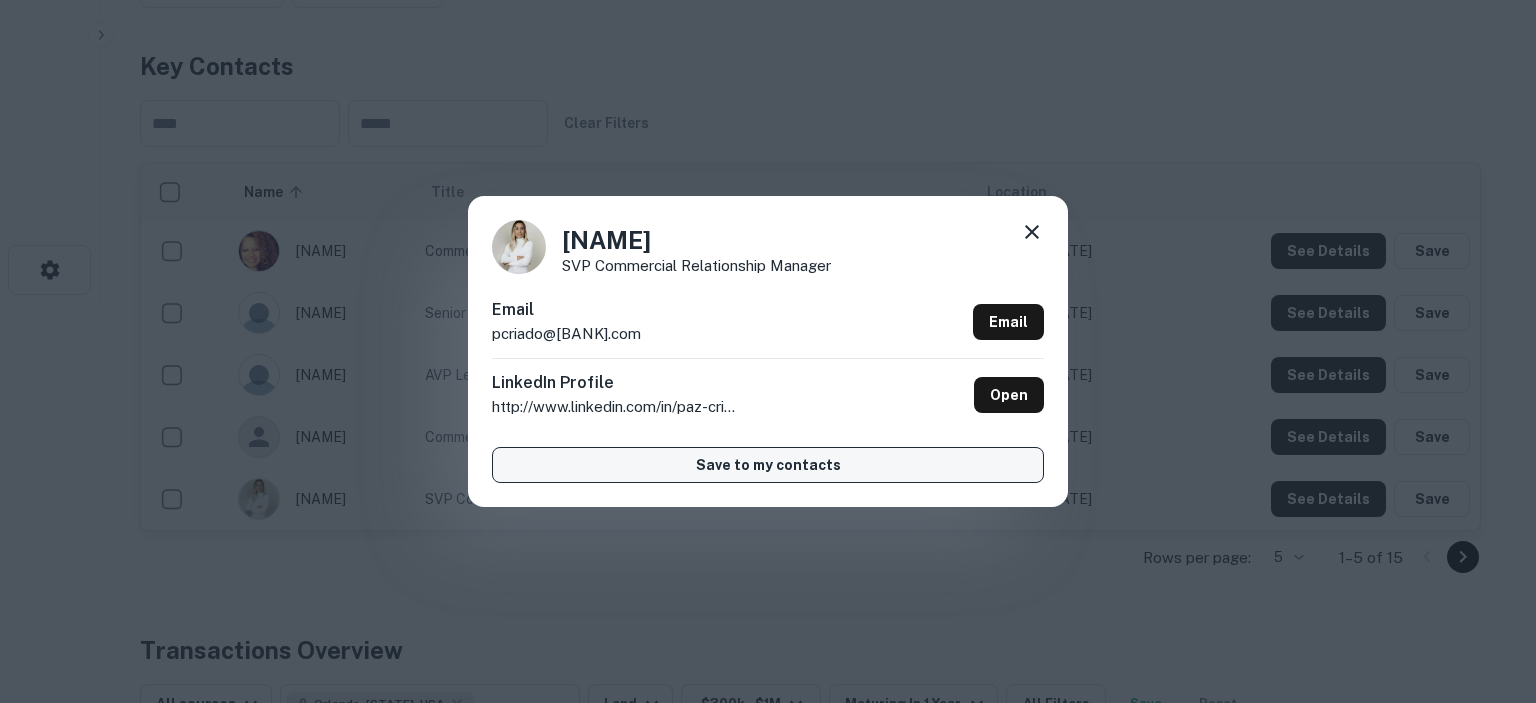 click on "Save to my contacts" at bounding box center (768, 465) 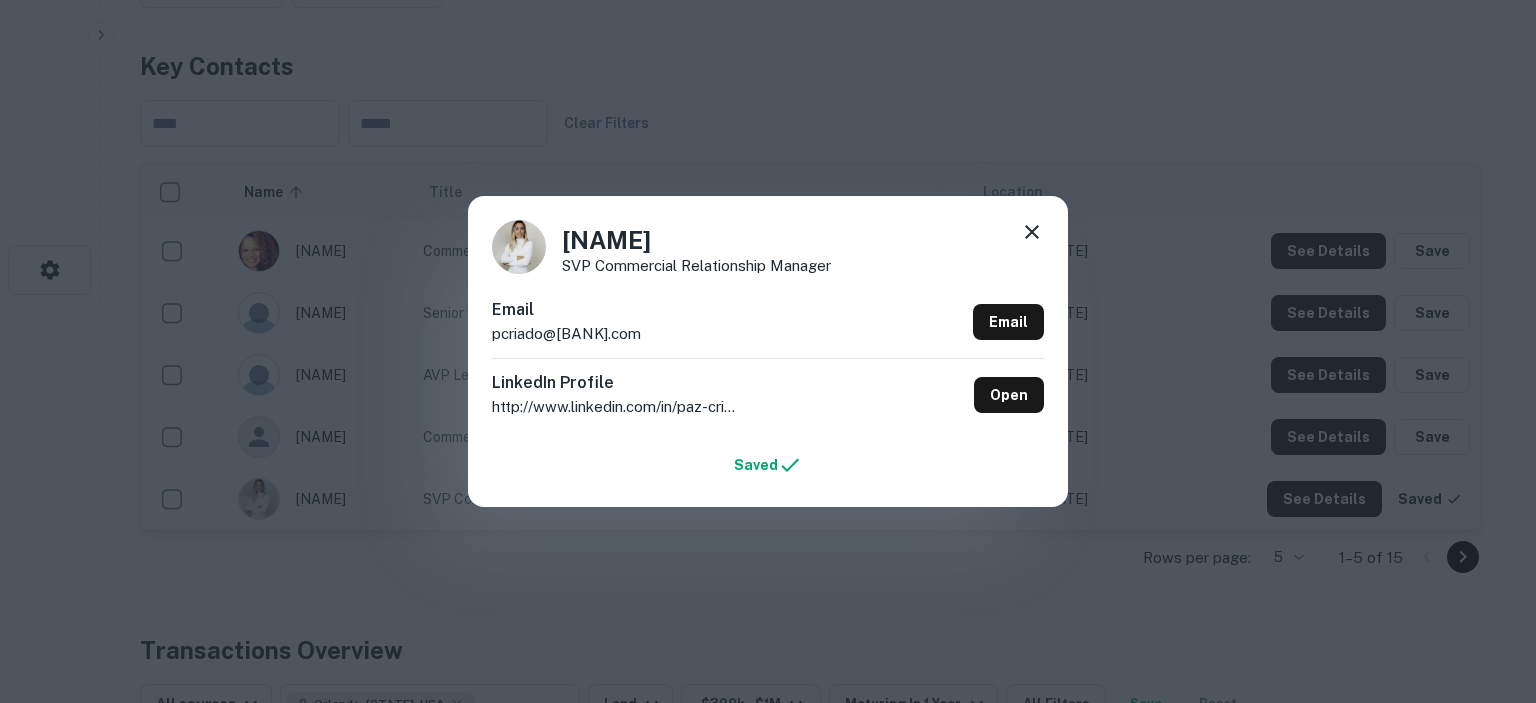 click at bounding box center [1032, 232] 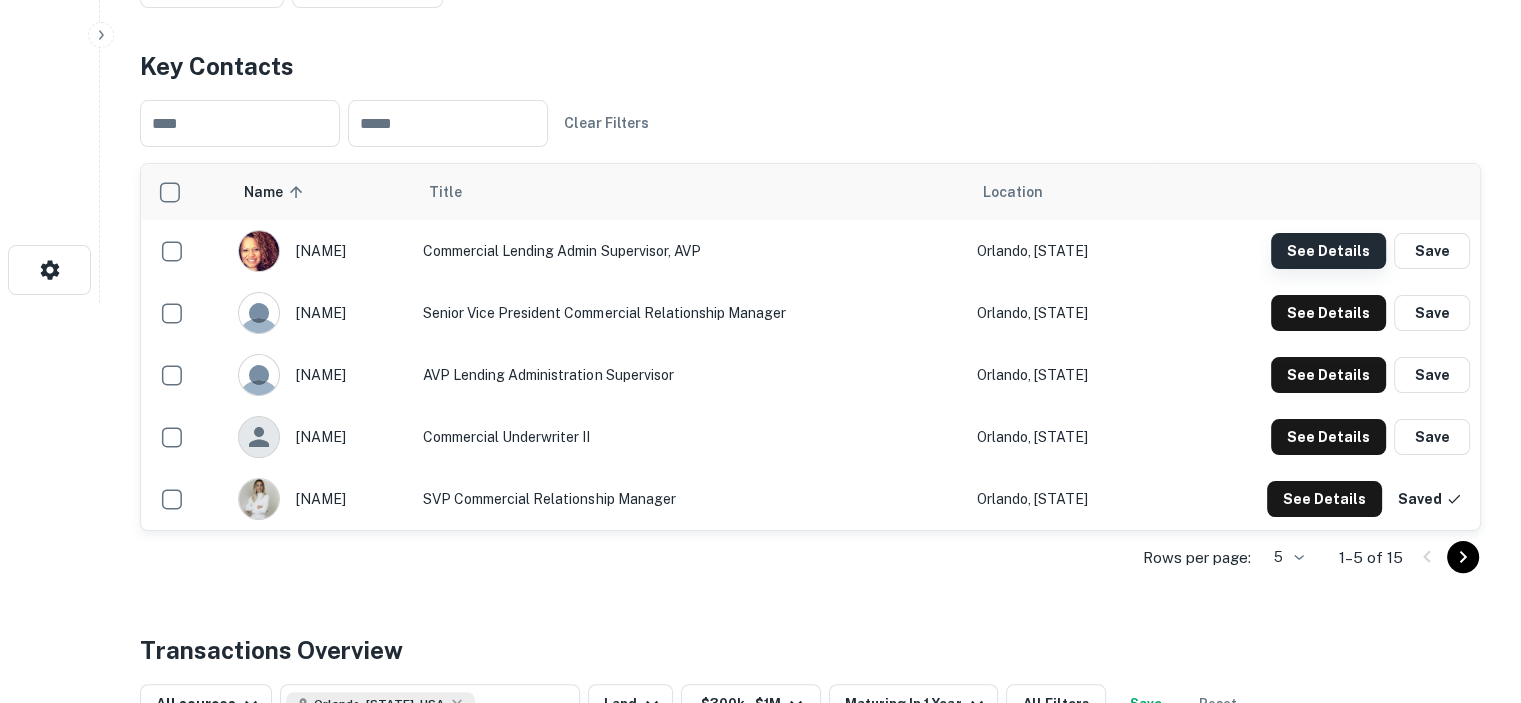 click on "See Details" at bounding box center (1328, 251) 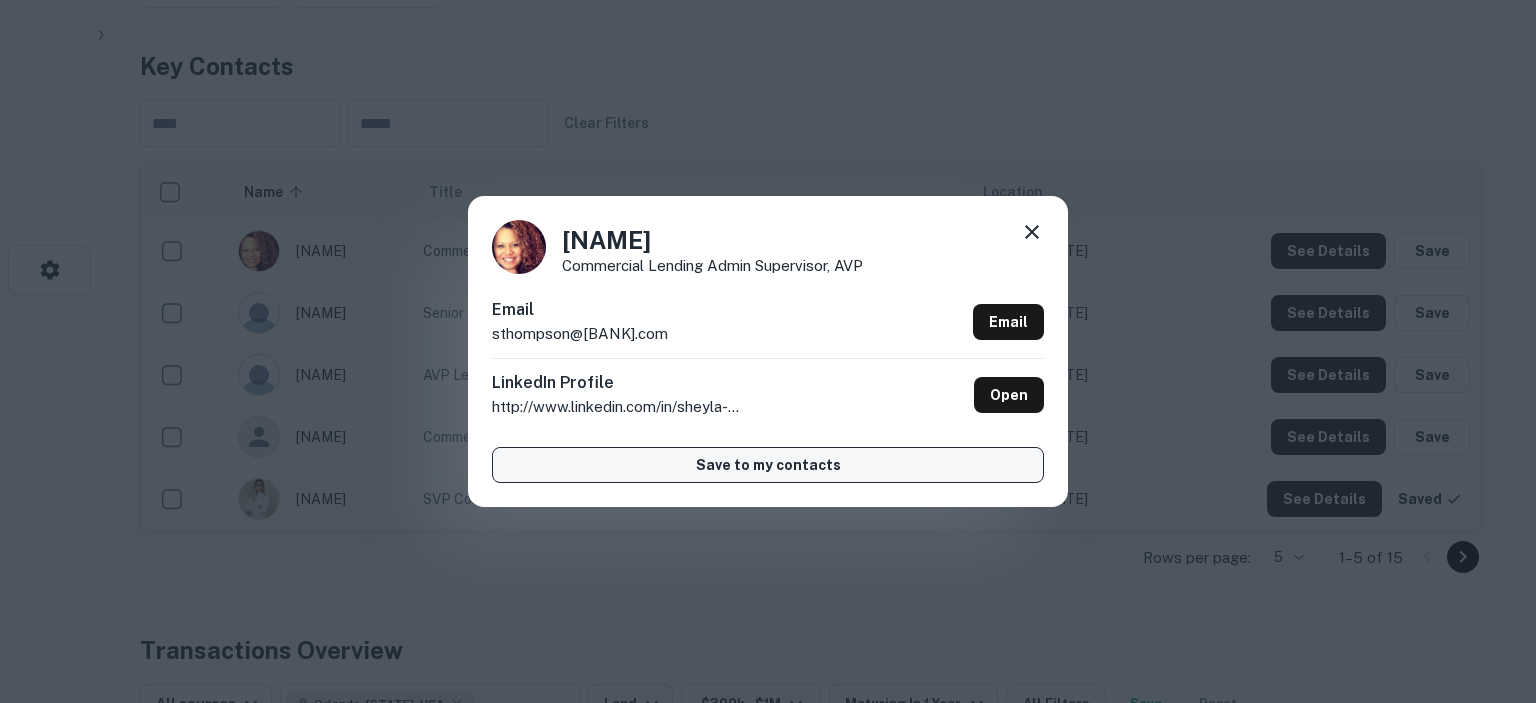 click on "Save to my contacts" at bounding box center (768, 465) 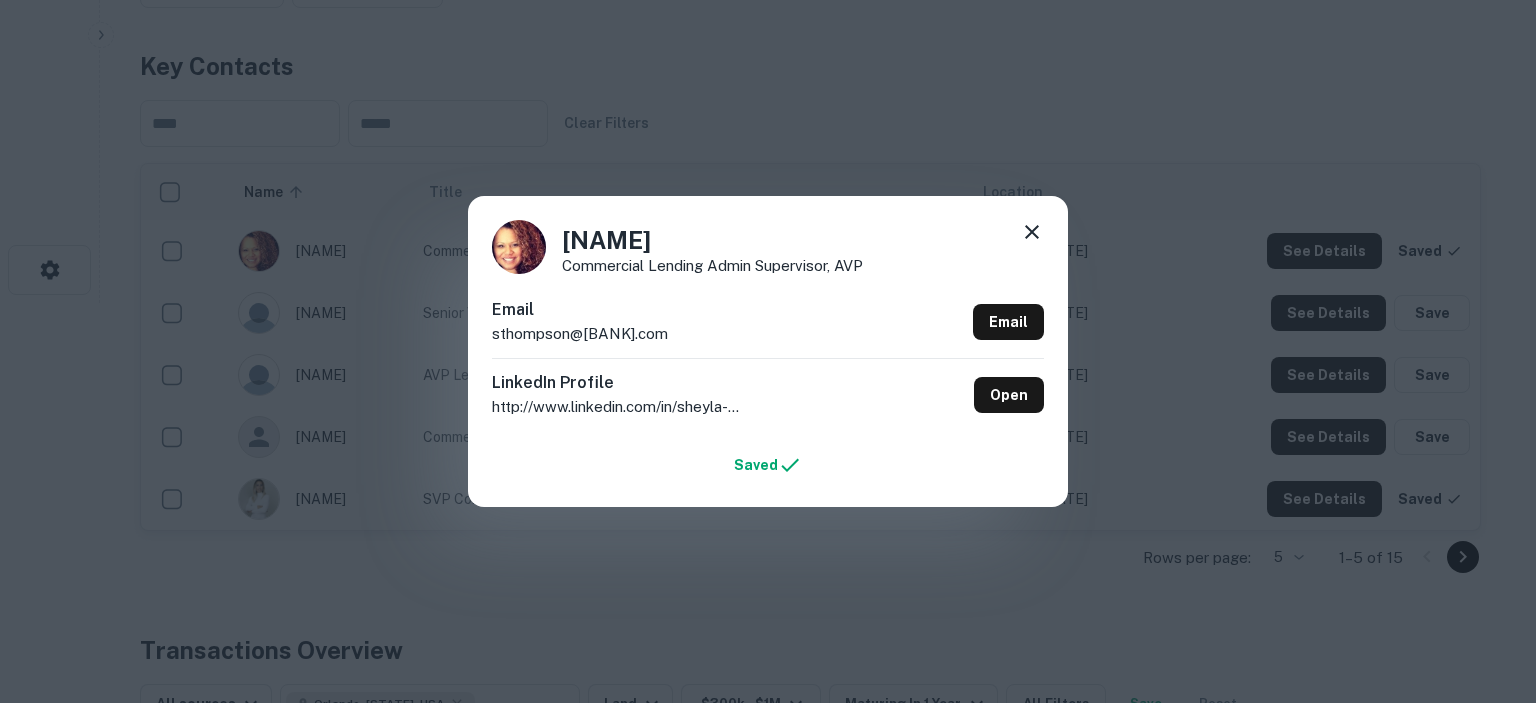 click at bounding box center [1032, 232] 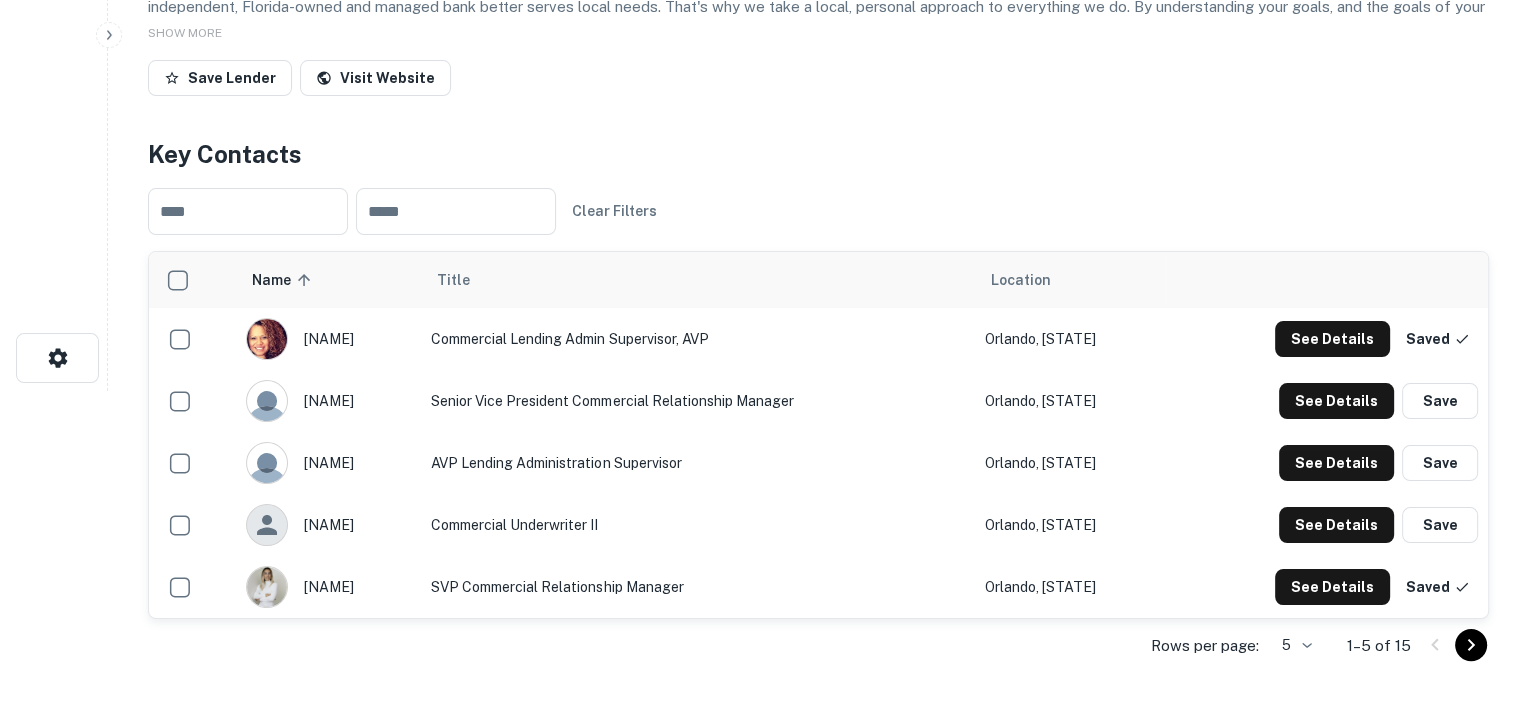 scroll, scrollTop: 0, scrollLeft: 0, axis: both 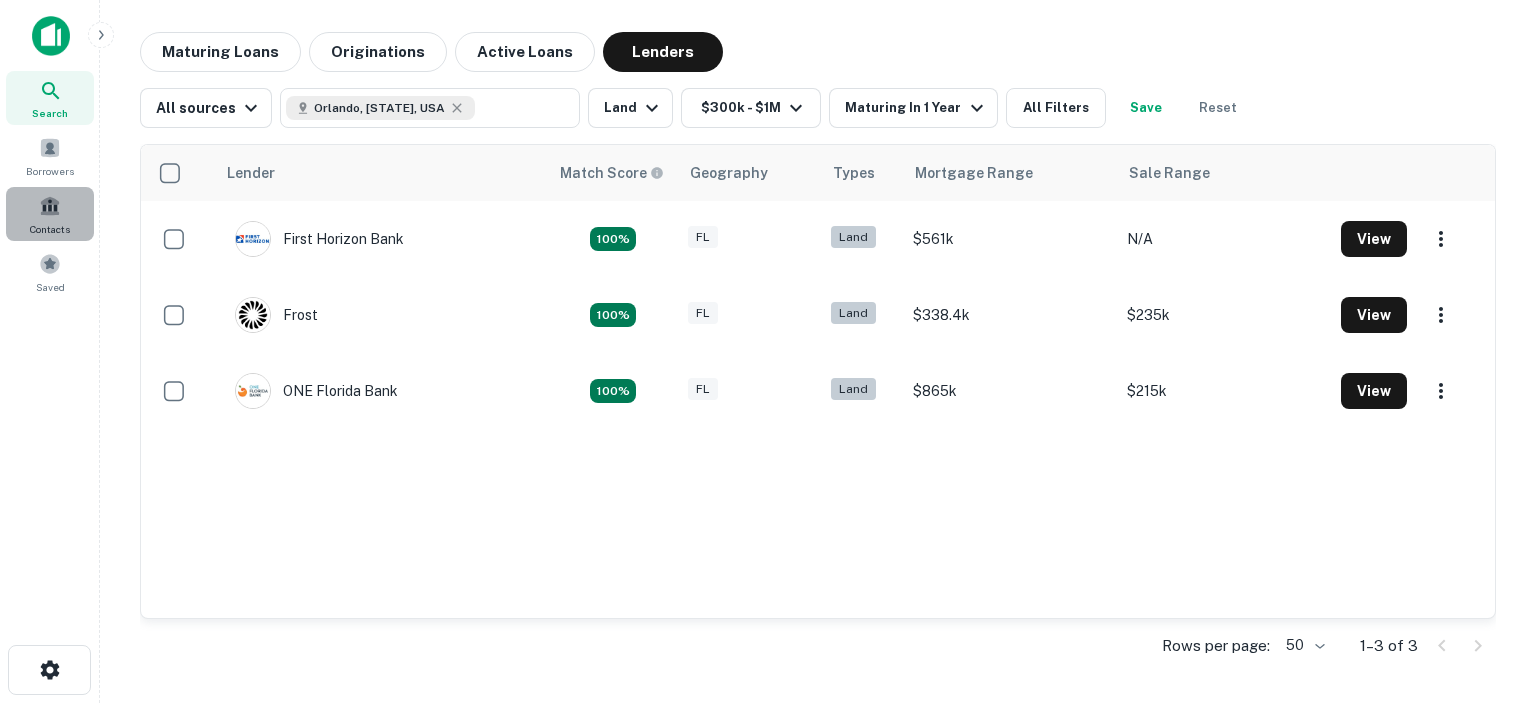 click at bounding box center (50, 206) 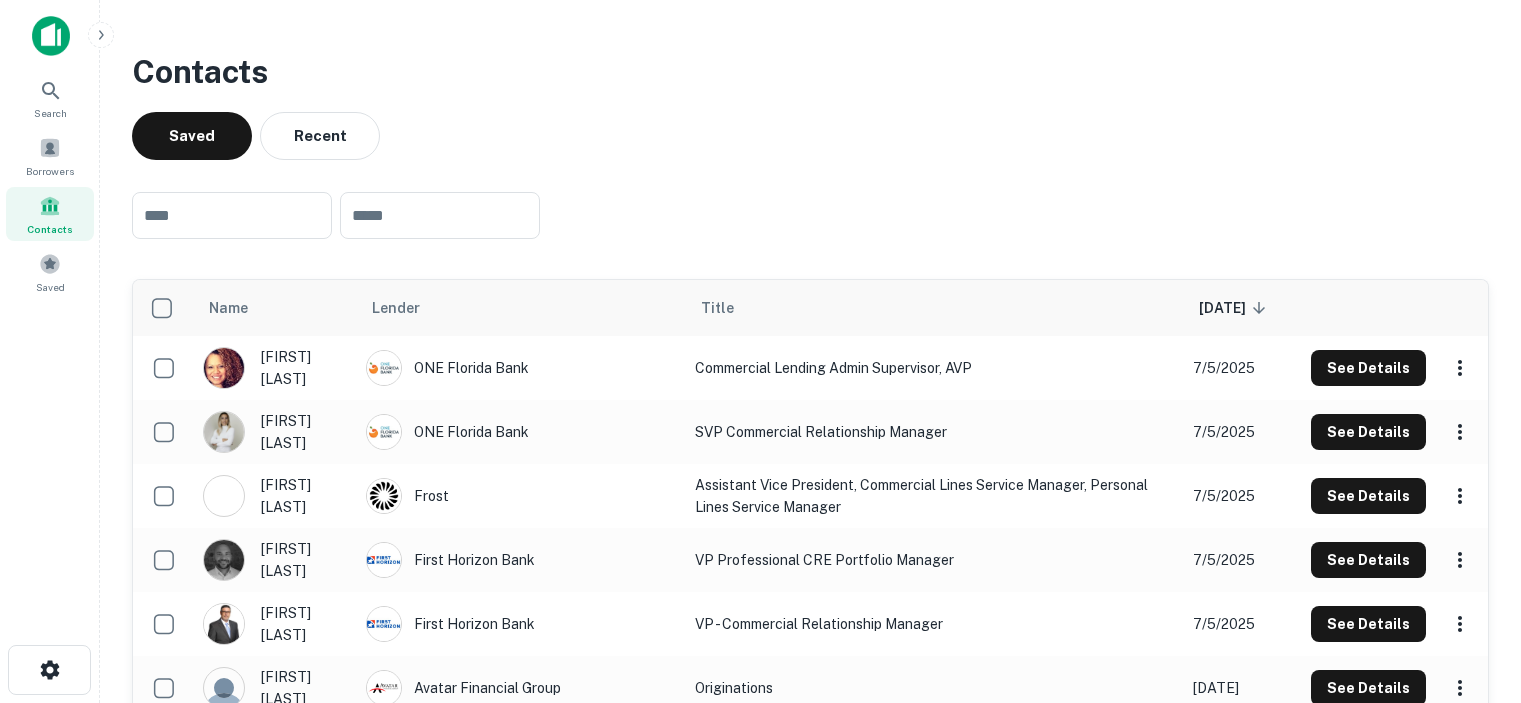 scroll, scrollTop: 0, scrollLeft: 0, axis: both 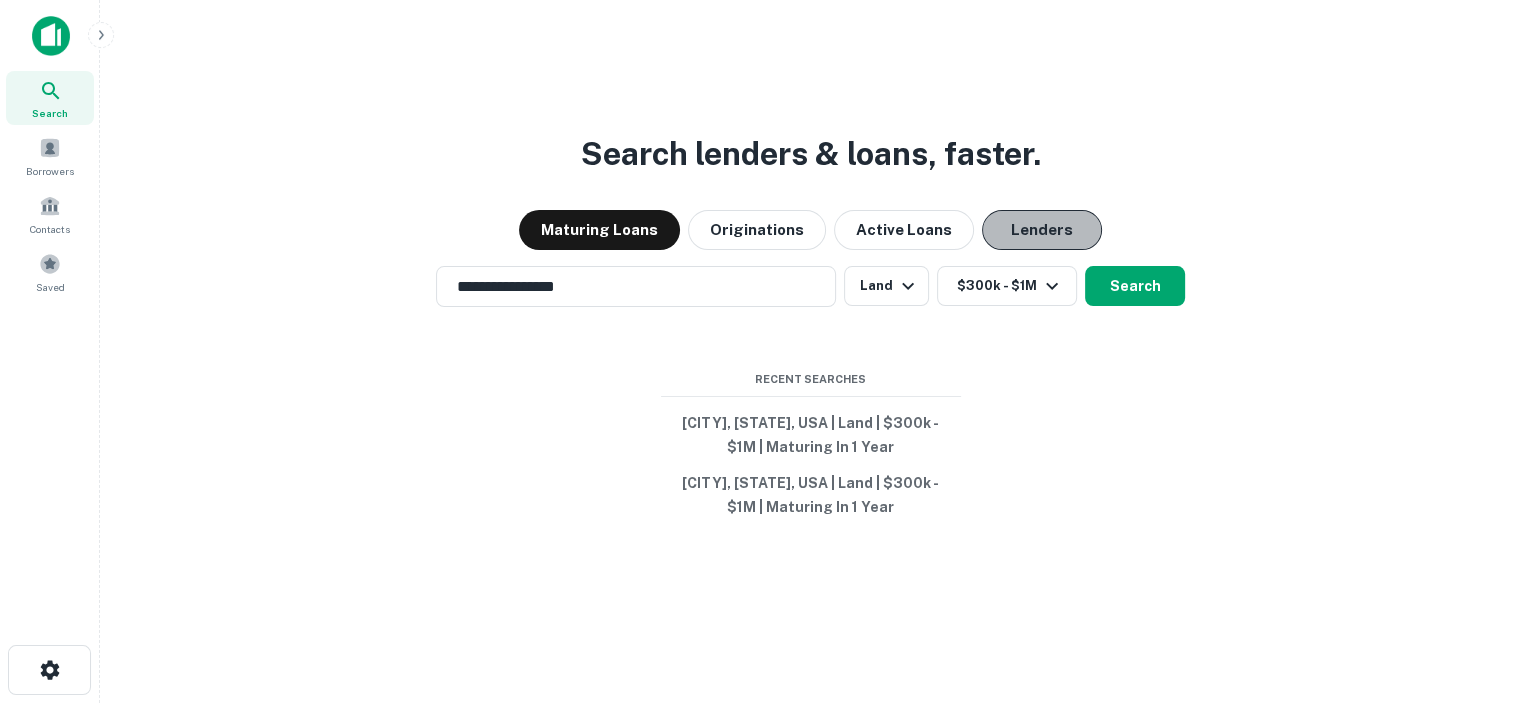 click on "Lenders" at bounding box center [1042, 230] 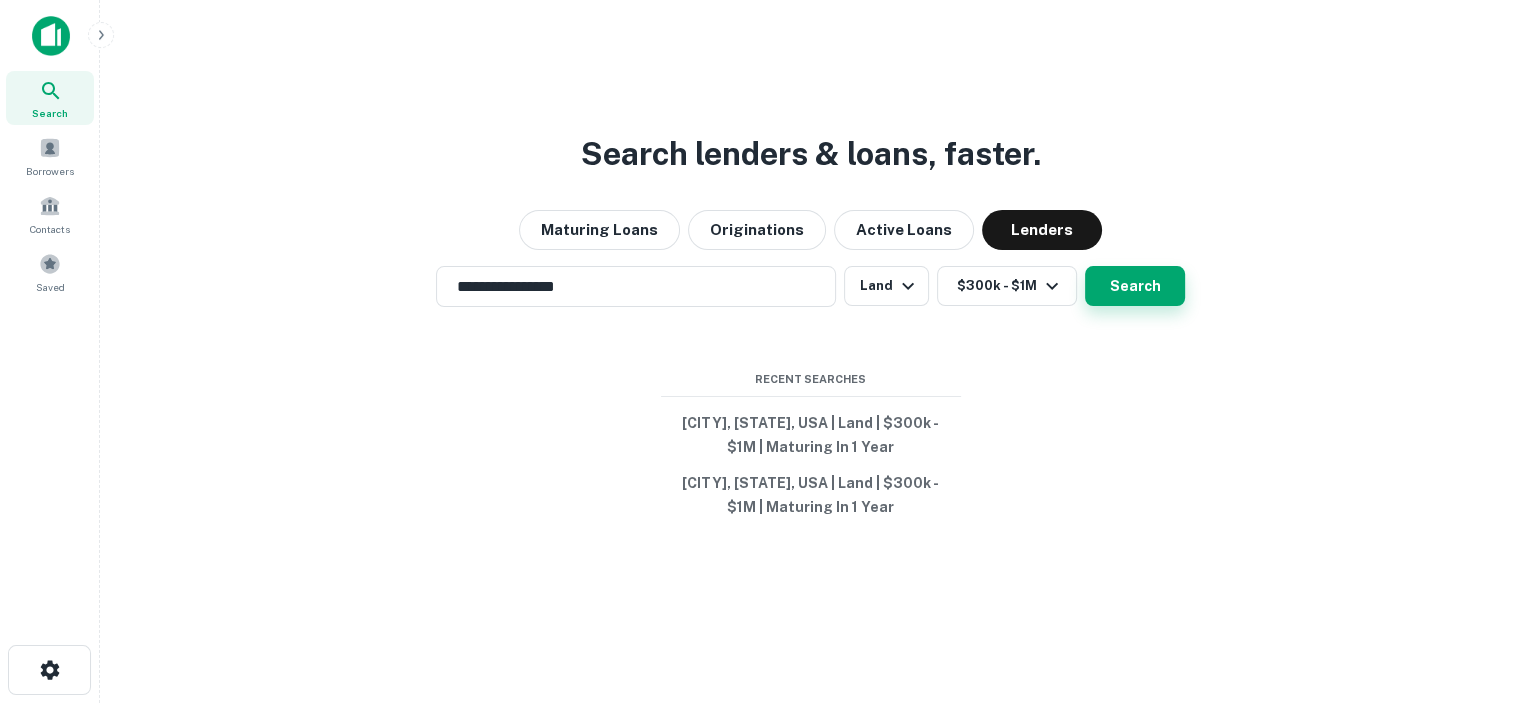 click on "Search" at bounding box center (1135, 286) 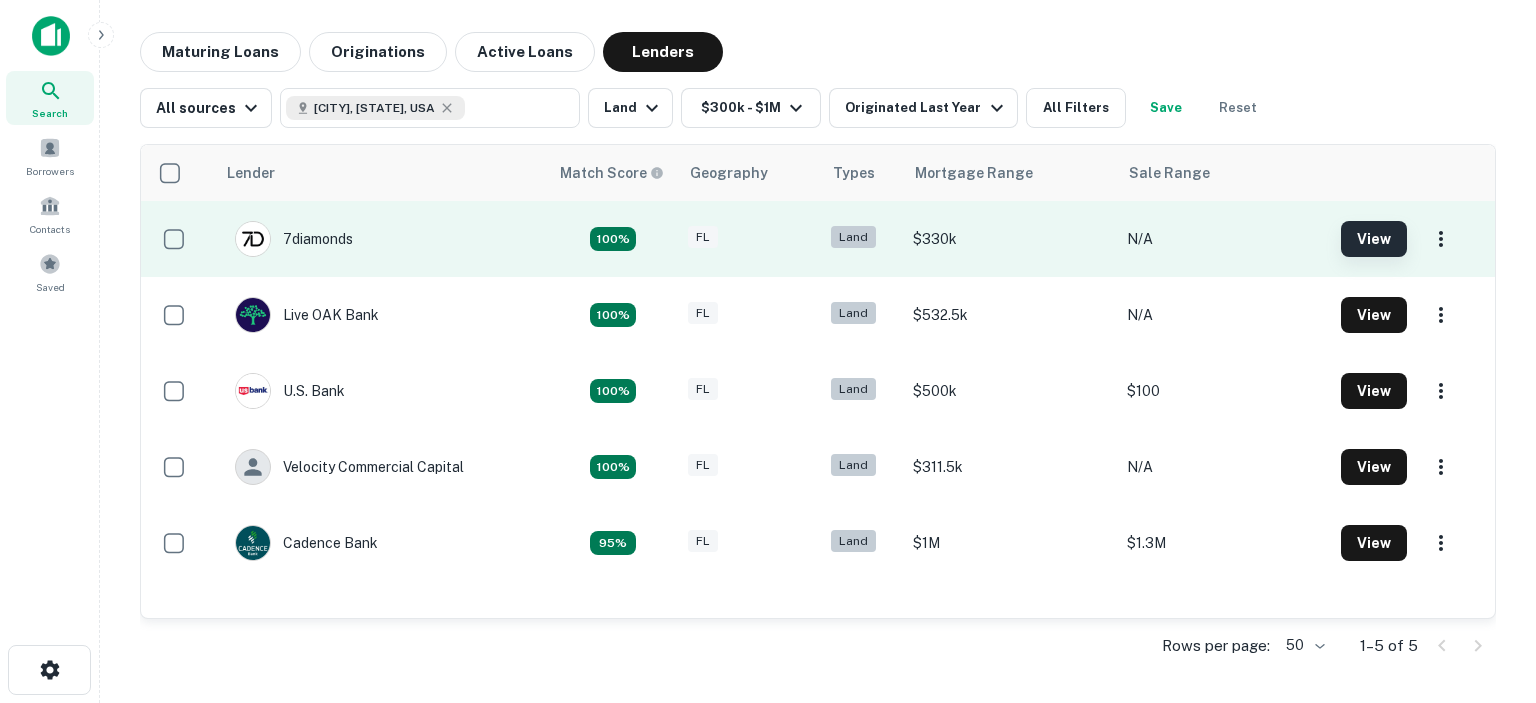 click on "View" at bounding box center [1374, 239] 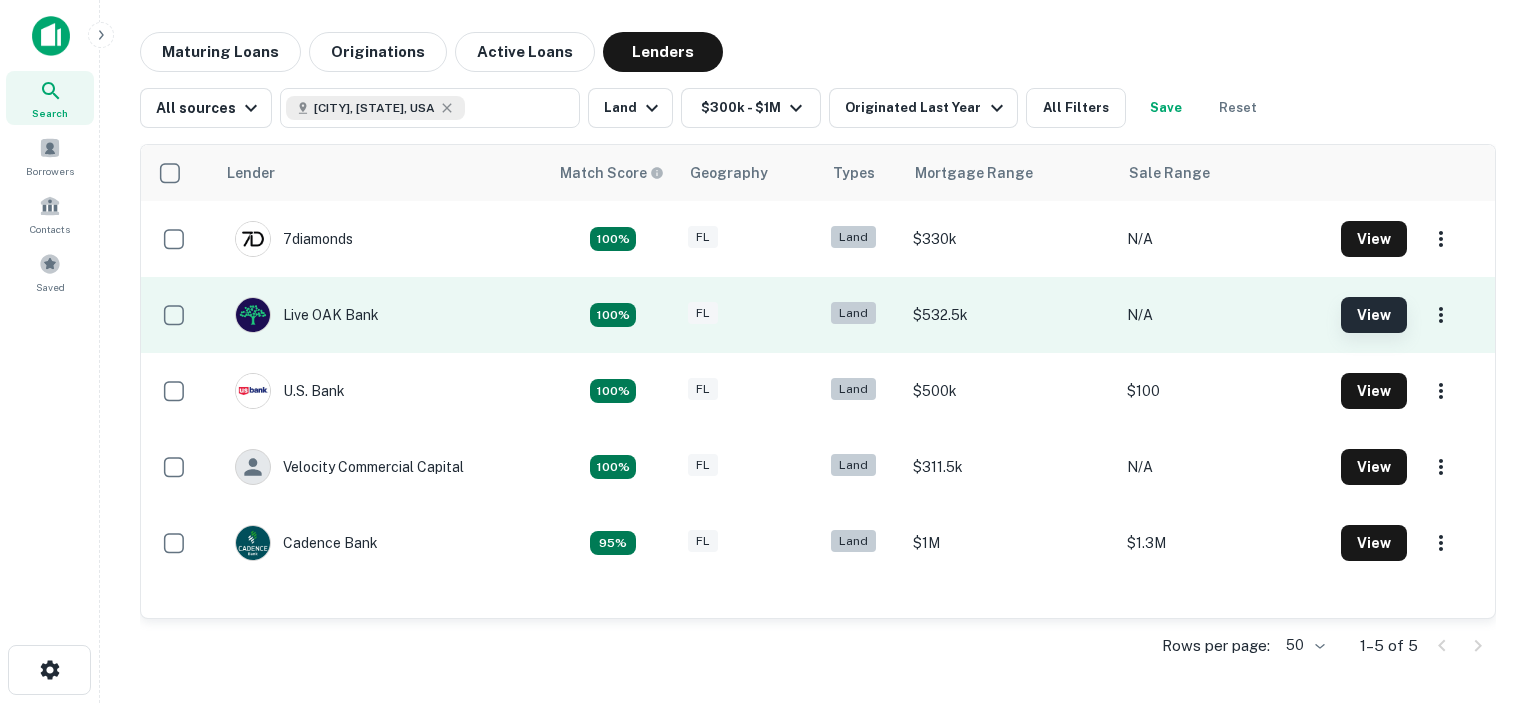 click on "View" at bounding box center (1374, 315) 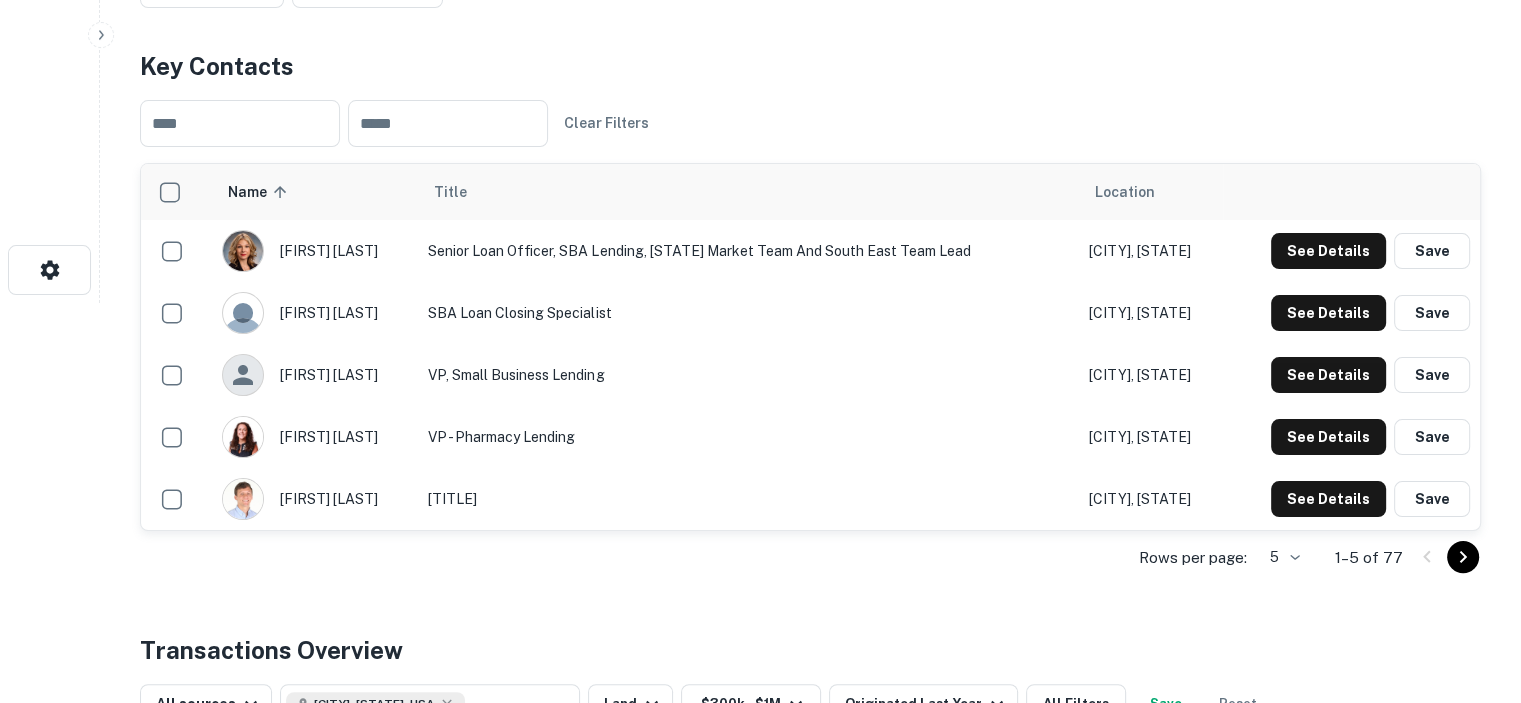 scroll, scrollTop: 0, scrollLeft: 0, axis: both 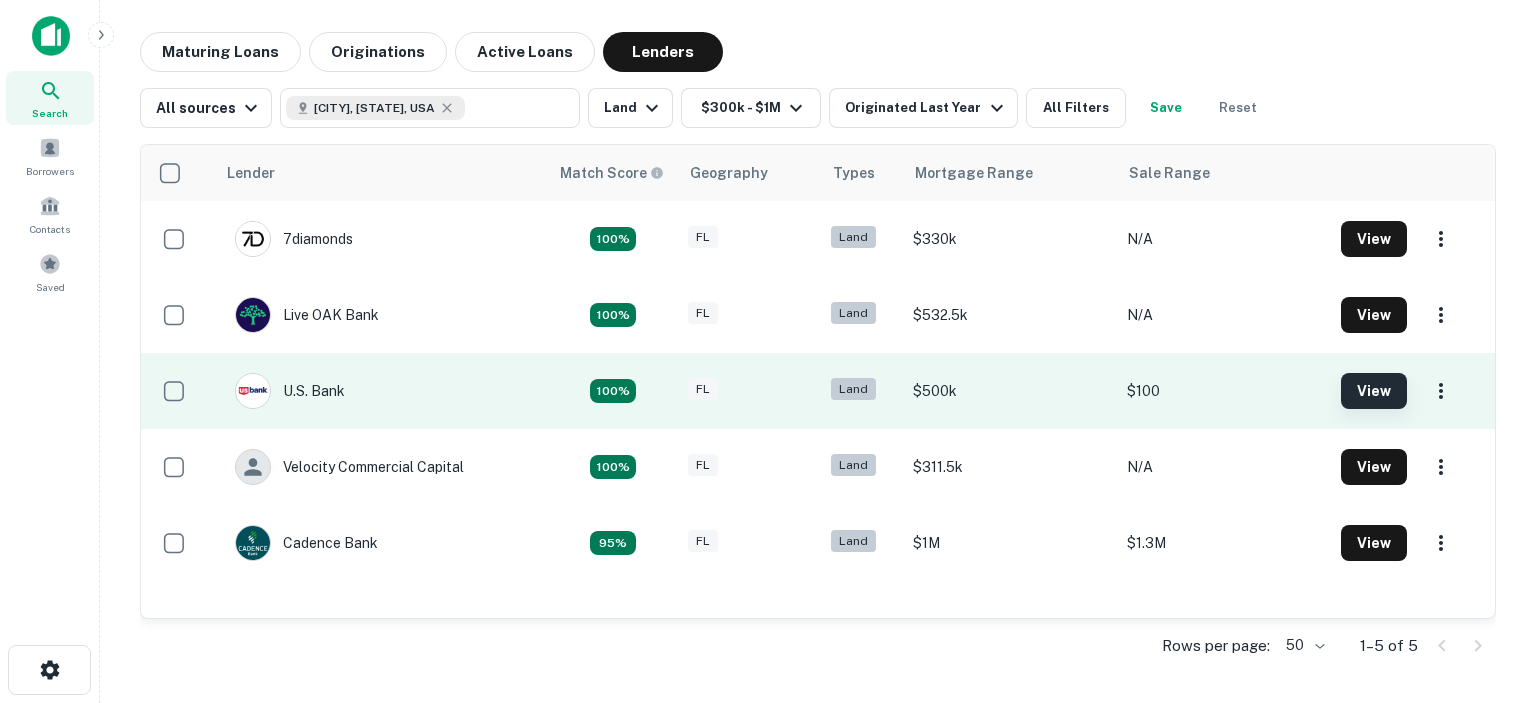 click on "View" at bounding box center [1374, 391] 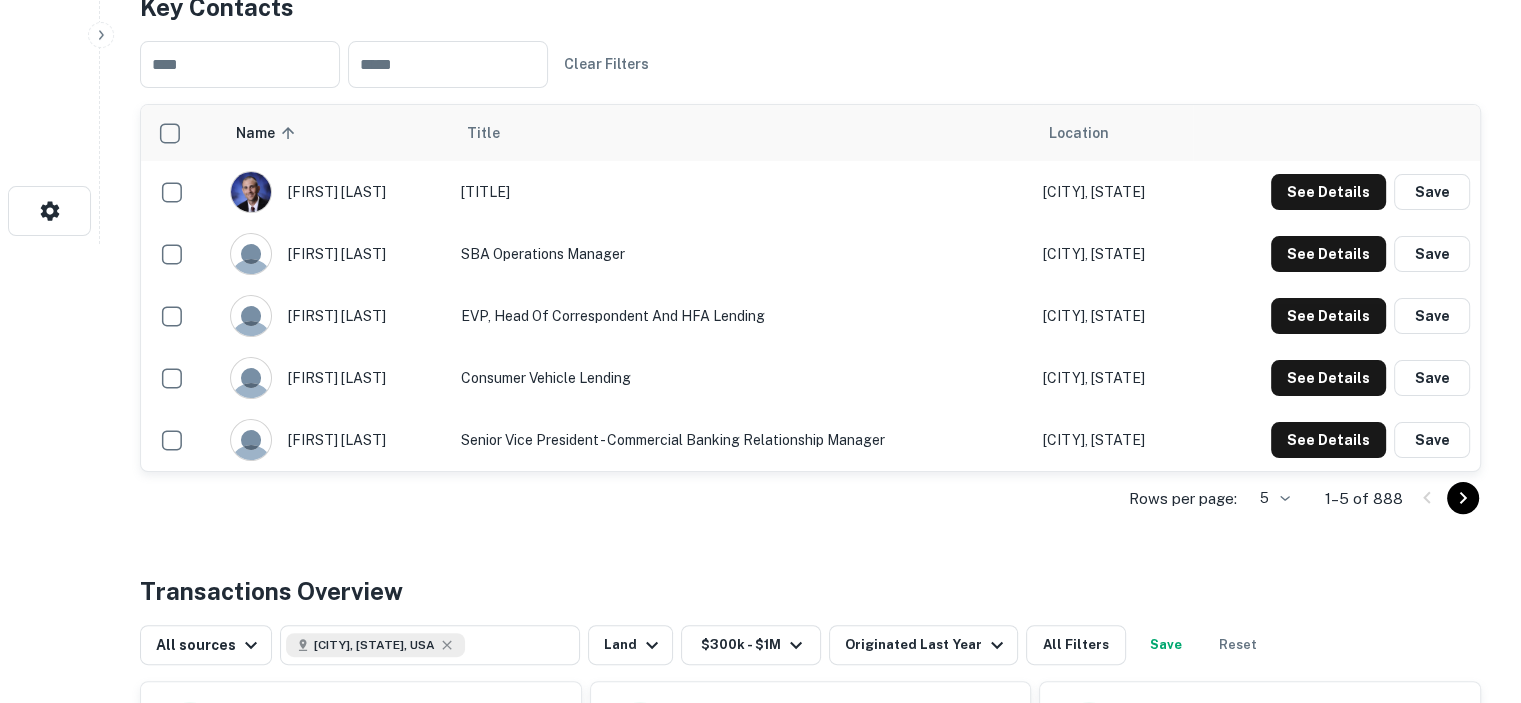 scroll, scrollTop: 500, scrollLeft: 0, axis: vertical 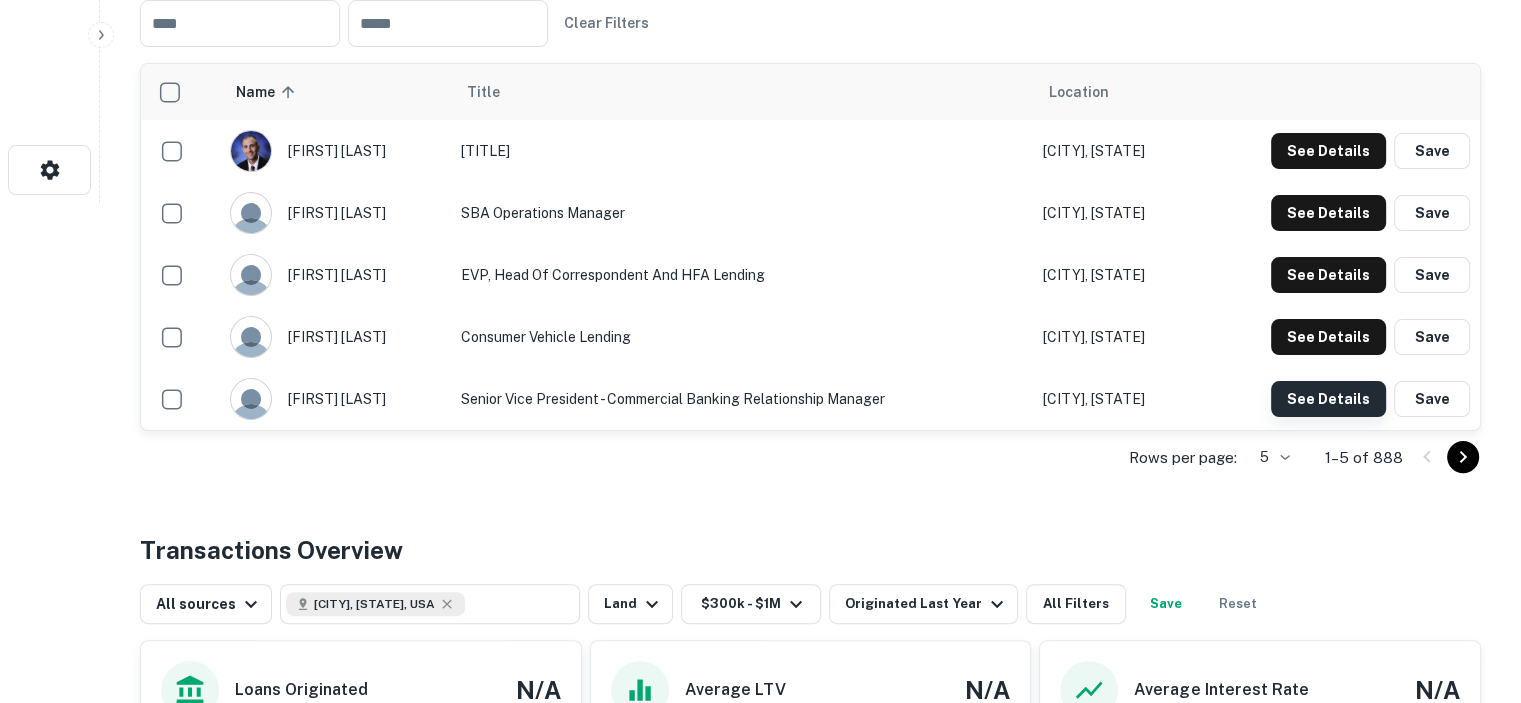 click on "See Details" at bounding box center [1328, 151] 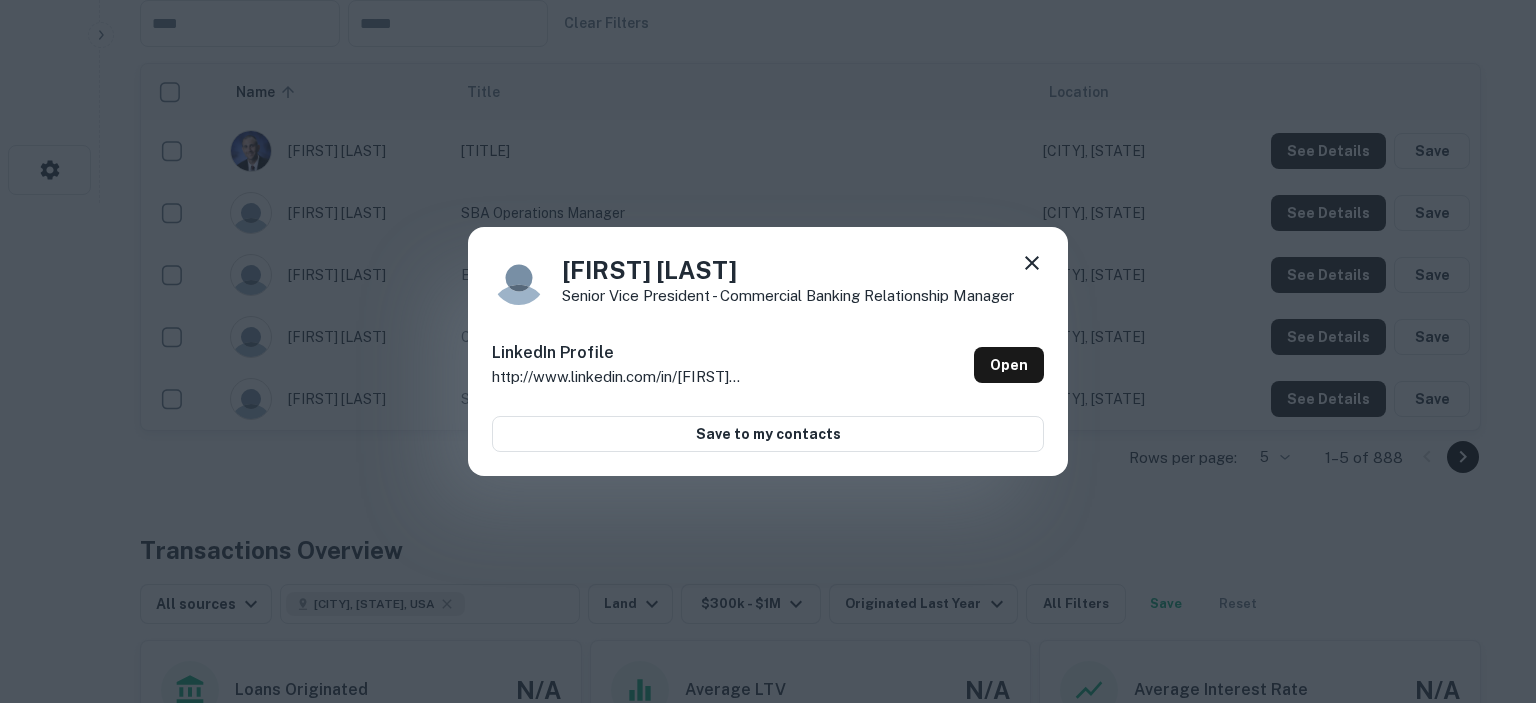 click at bounding box center (1032, 263) 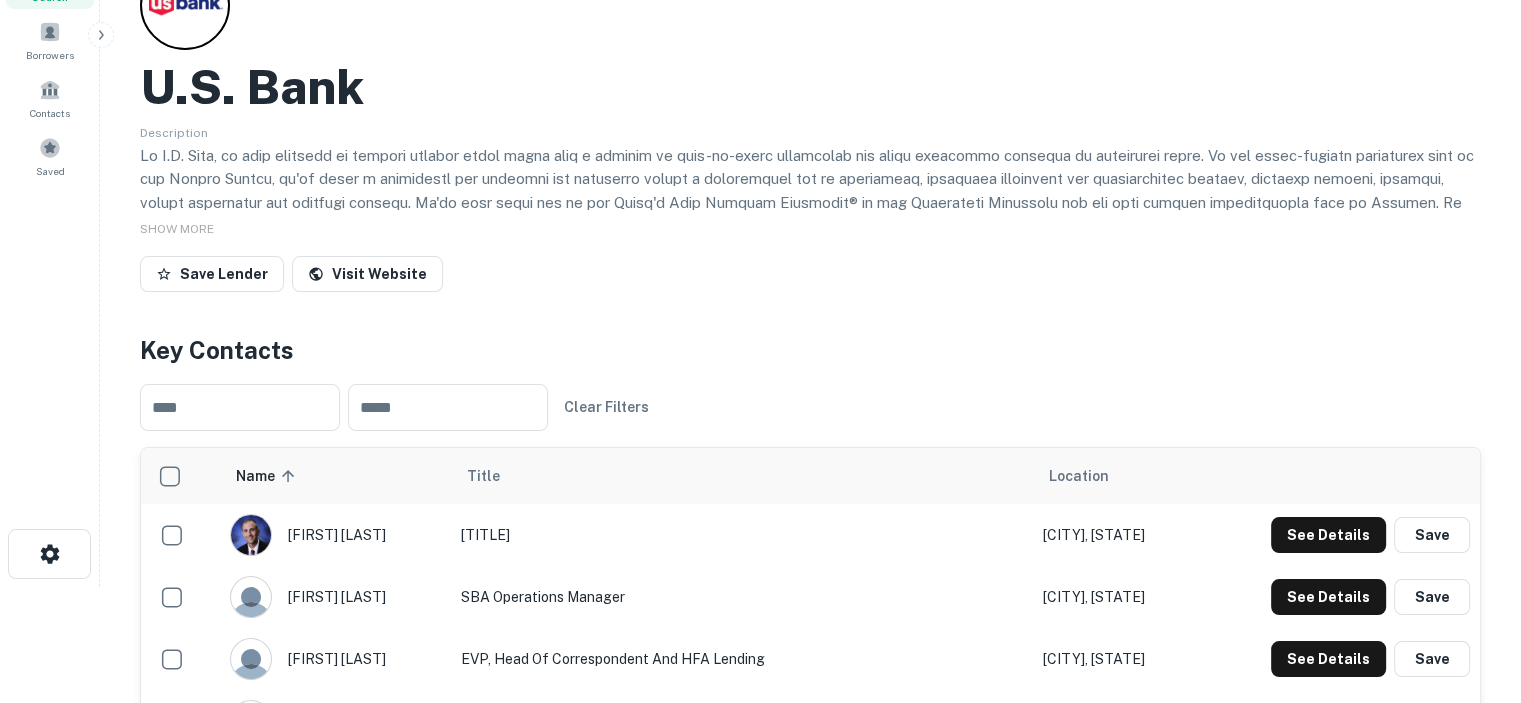 scroll, scrollTop: 100, scrollLeft: 0, axis: vertical 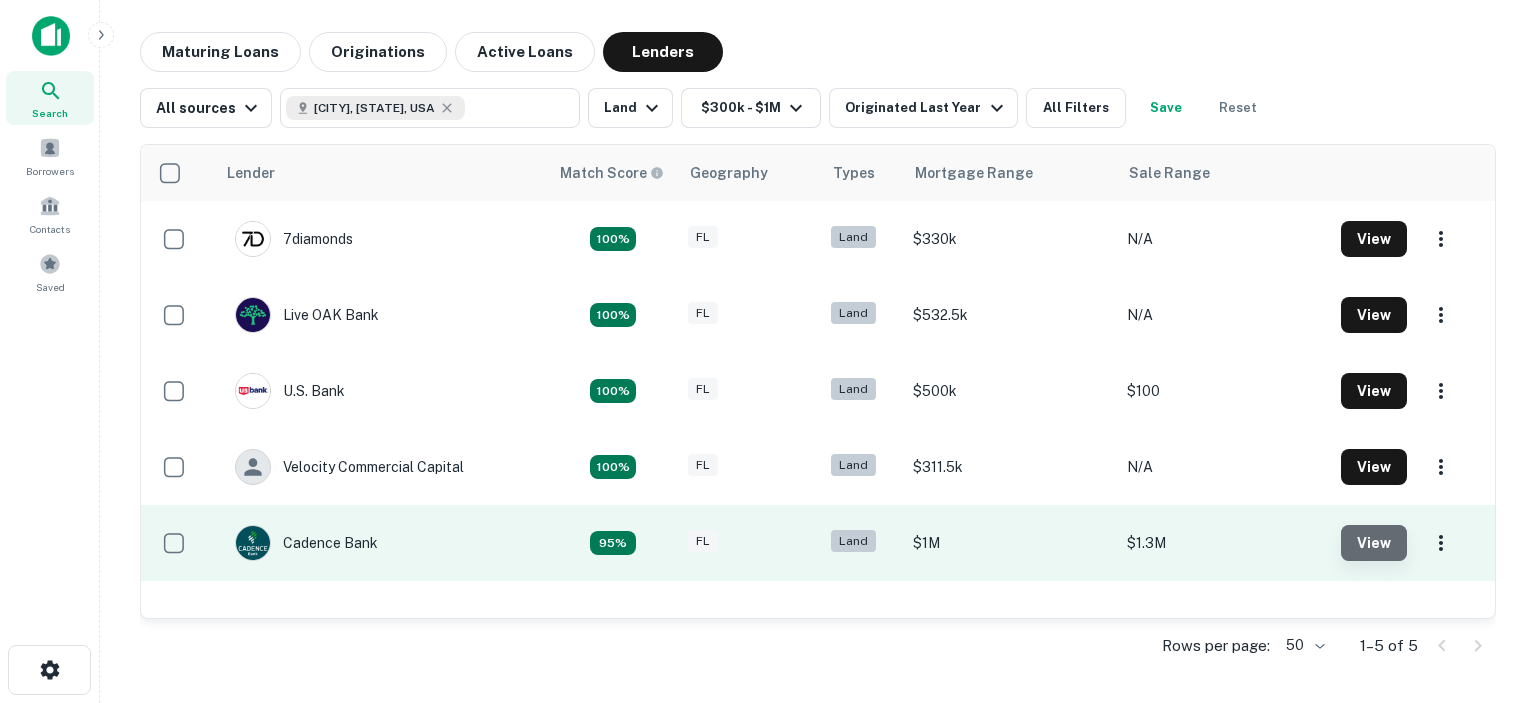click on "View" at bounding box center (1374, 543) 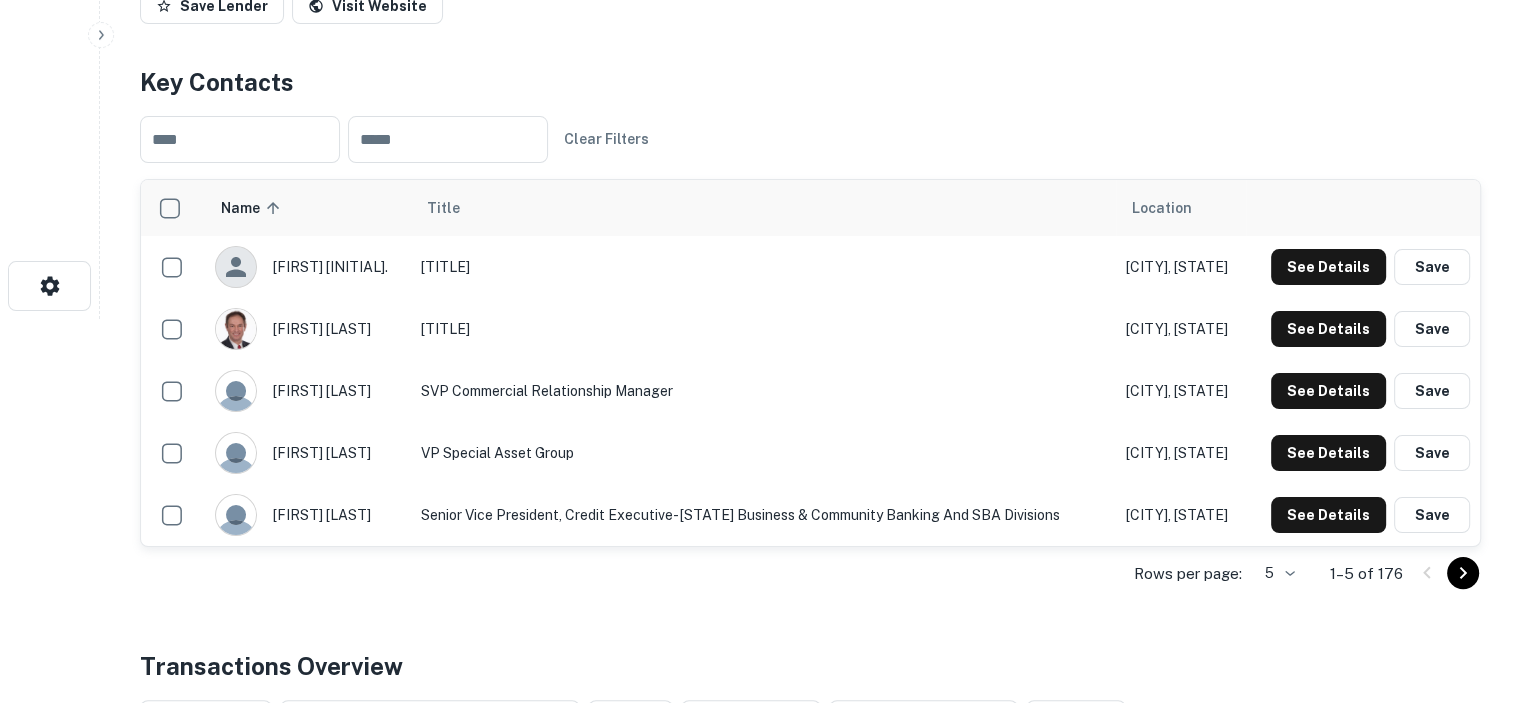 scroll, scrollTop: 400, scrollLeft: 0, axis: vertical 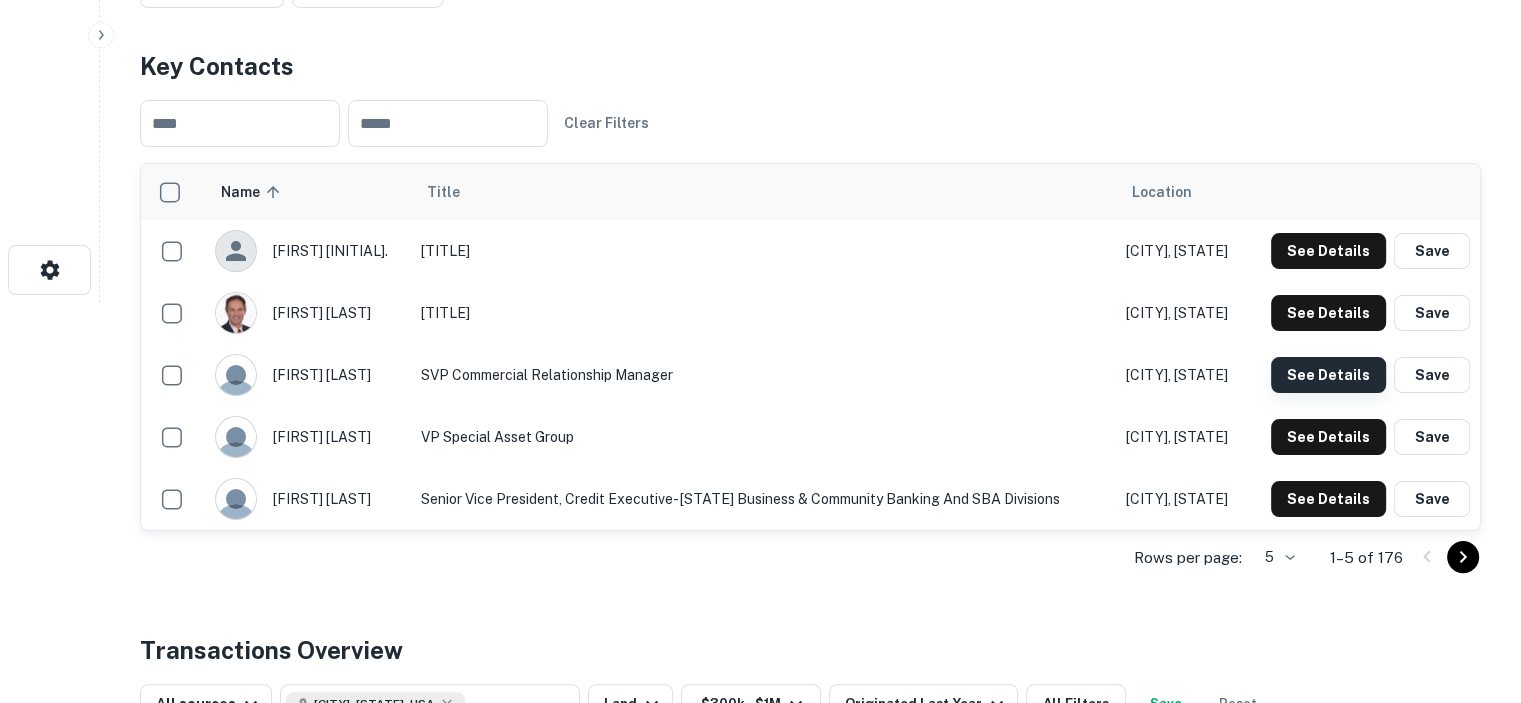 click on "See Details" at bounding box center [1328, 251] 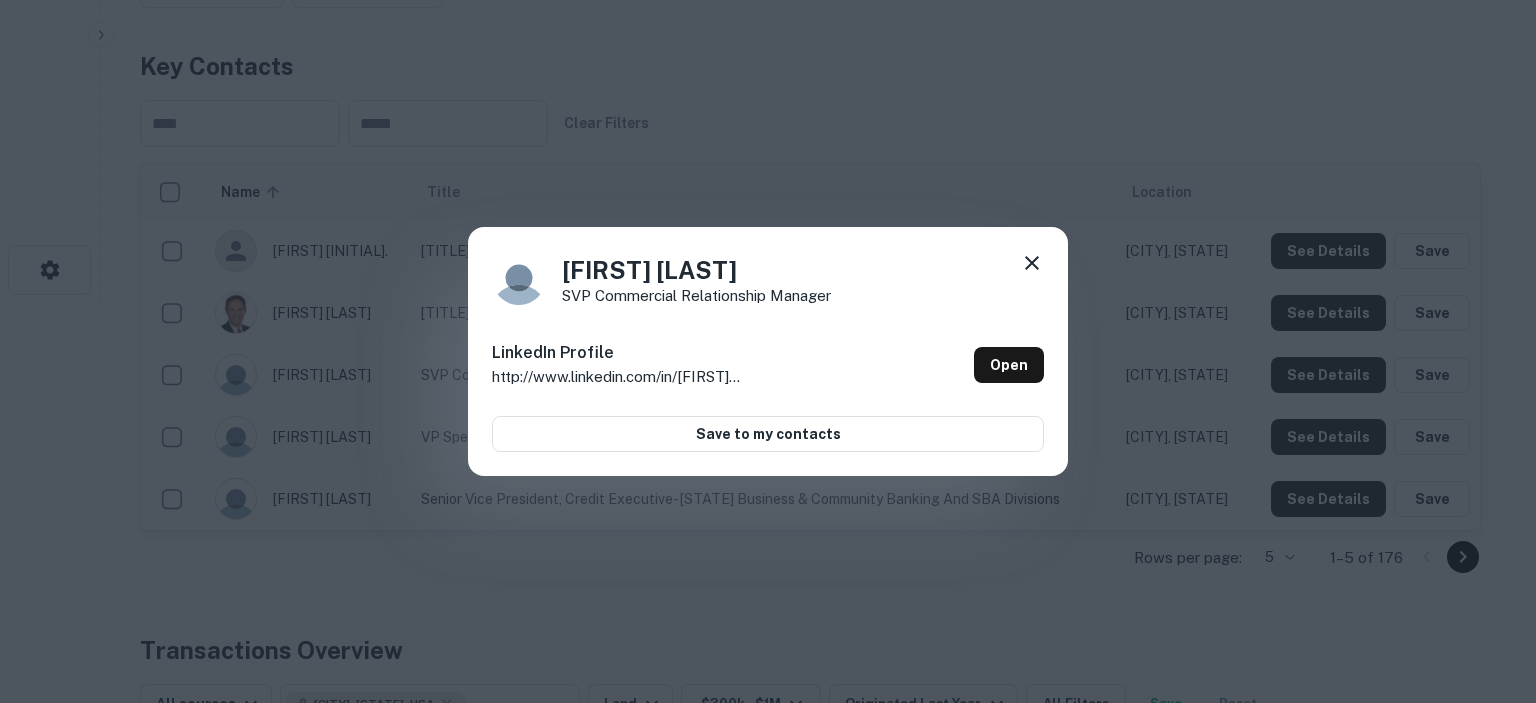 click at bounding box center [1032, 263] 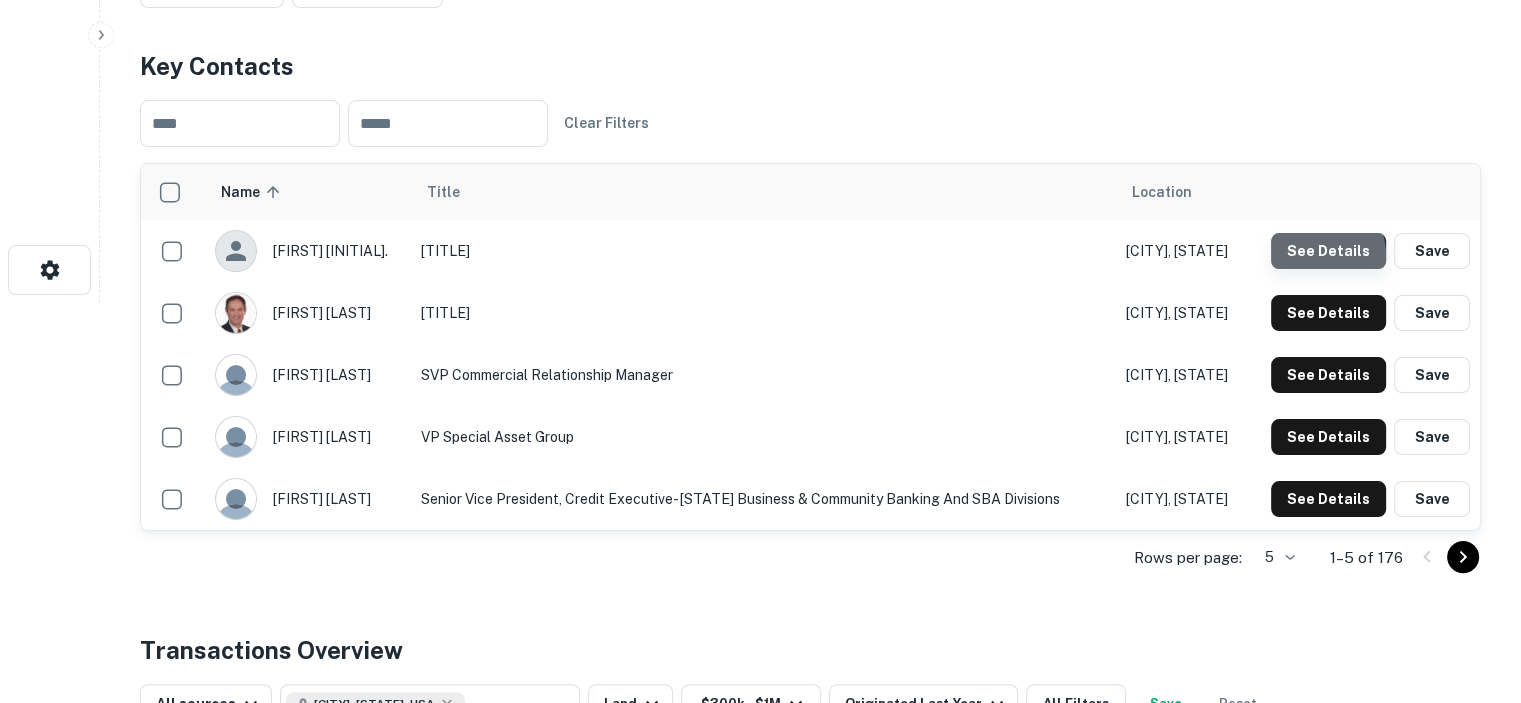 click on "See Details" at bounding box center (1328, 251) 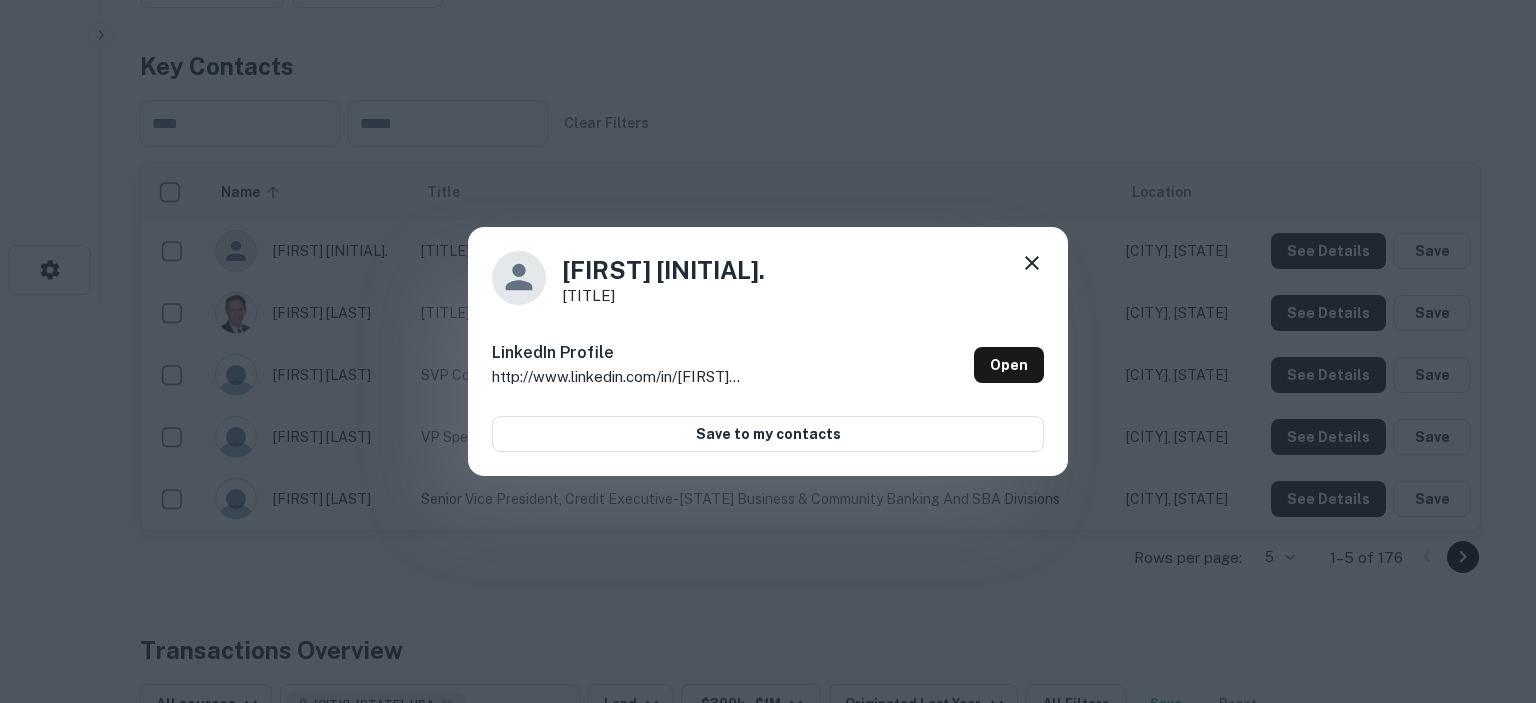 click at bounding box center (1032, 263) 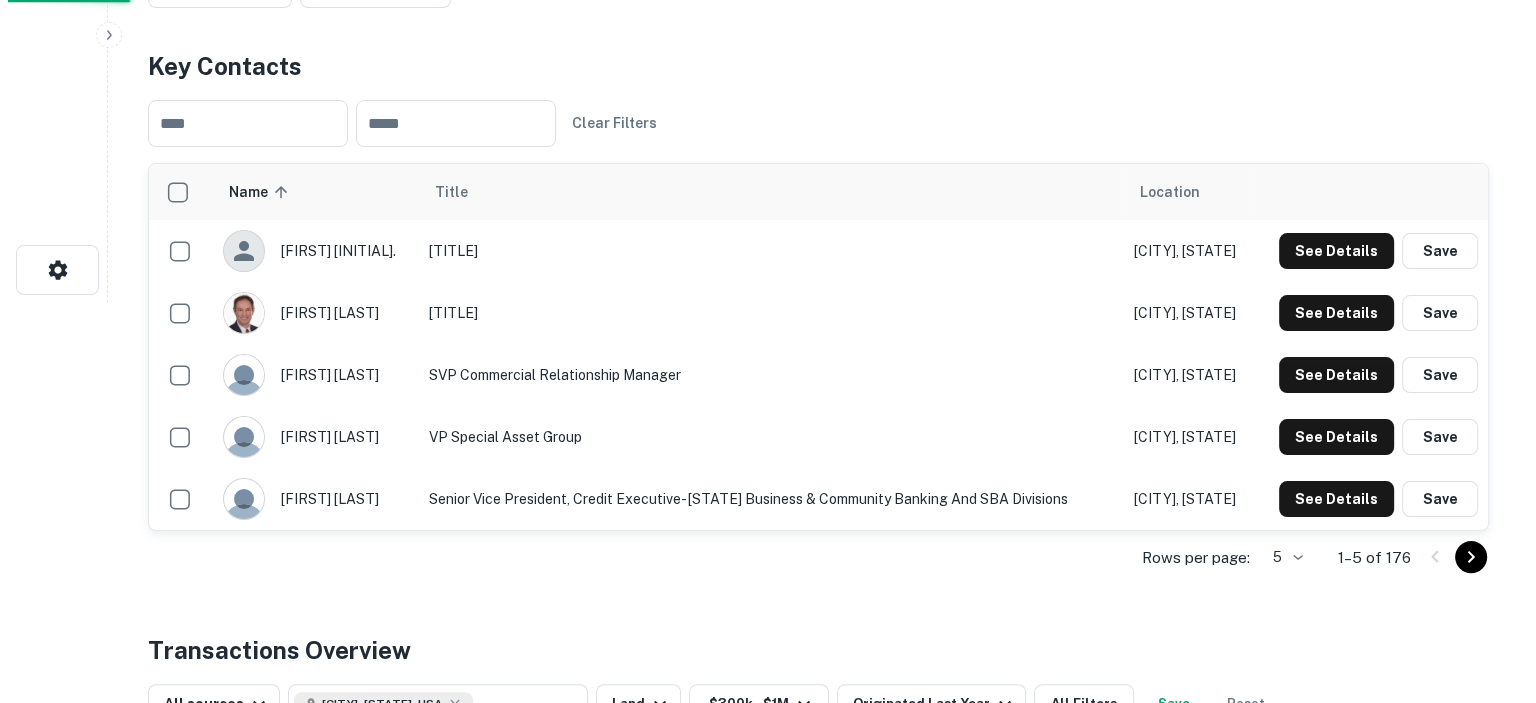 scroll, scrollTop: 0, scrollLeft: 0, axis: both 